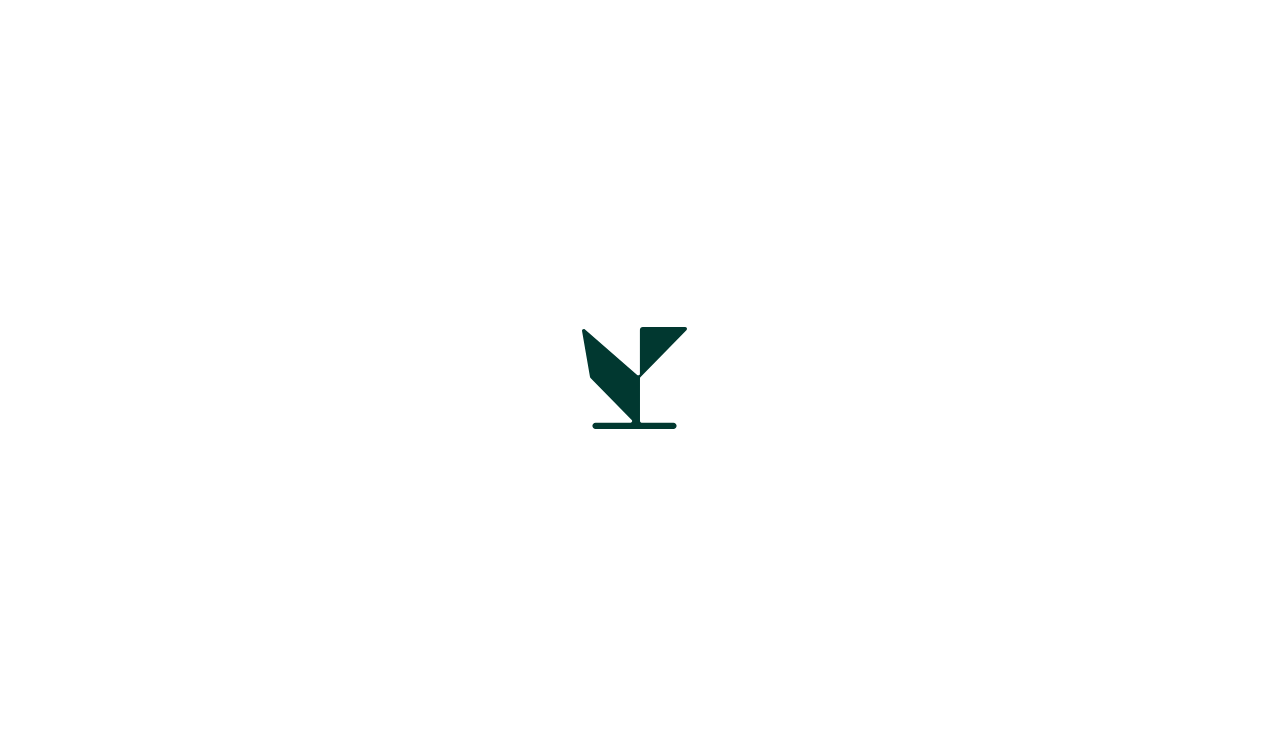 scroll, scrollTop: 0, scrollLeft: 0, axis: both 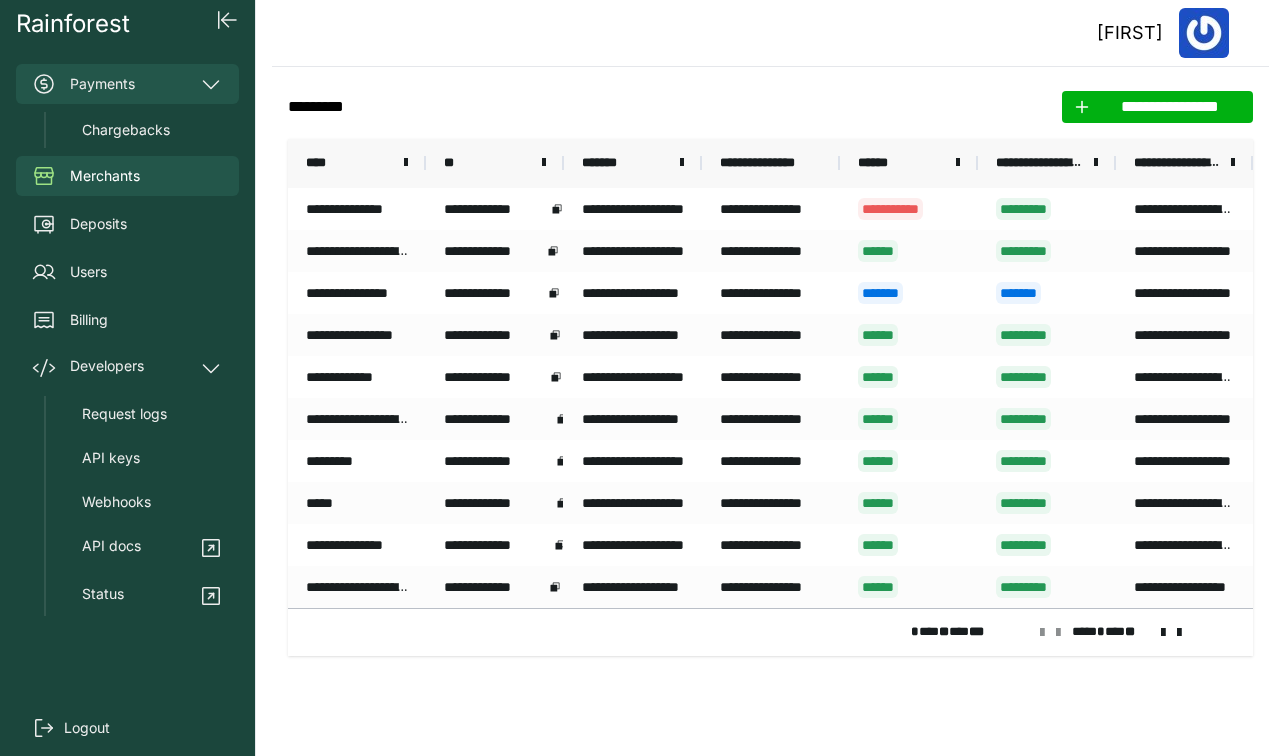 click on "Payments" at bounding box center (127, 84) 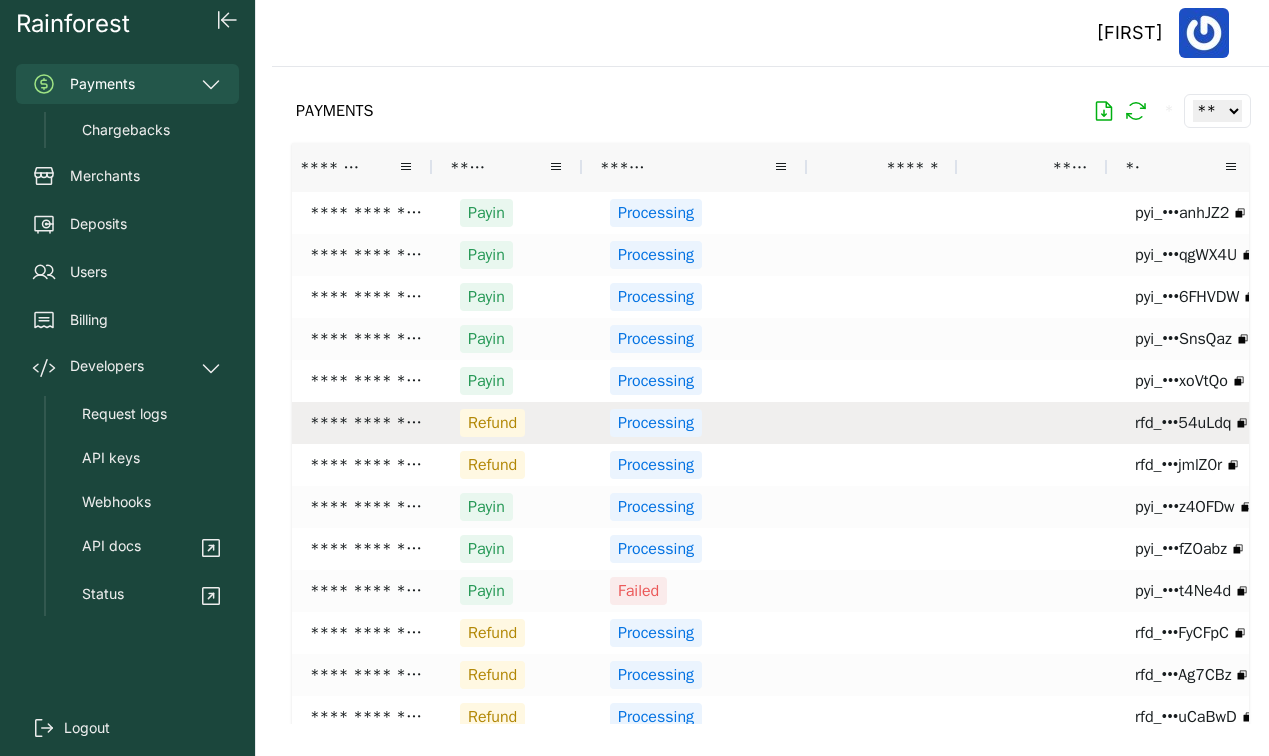 scroll, scrollTop: 0, scrollLeft: 222, axis: horizontal 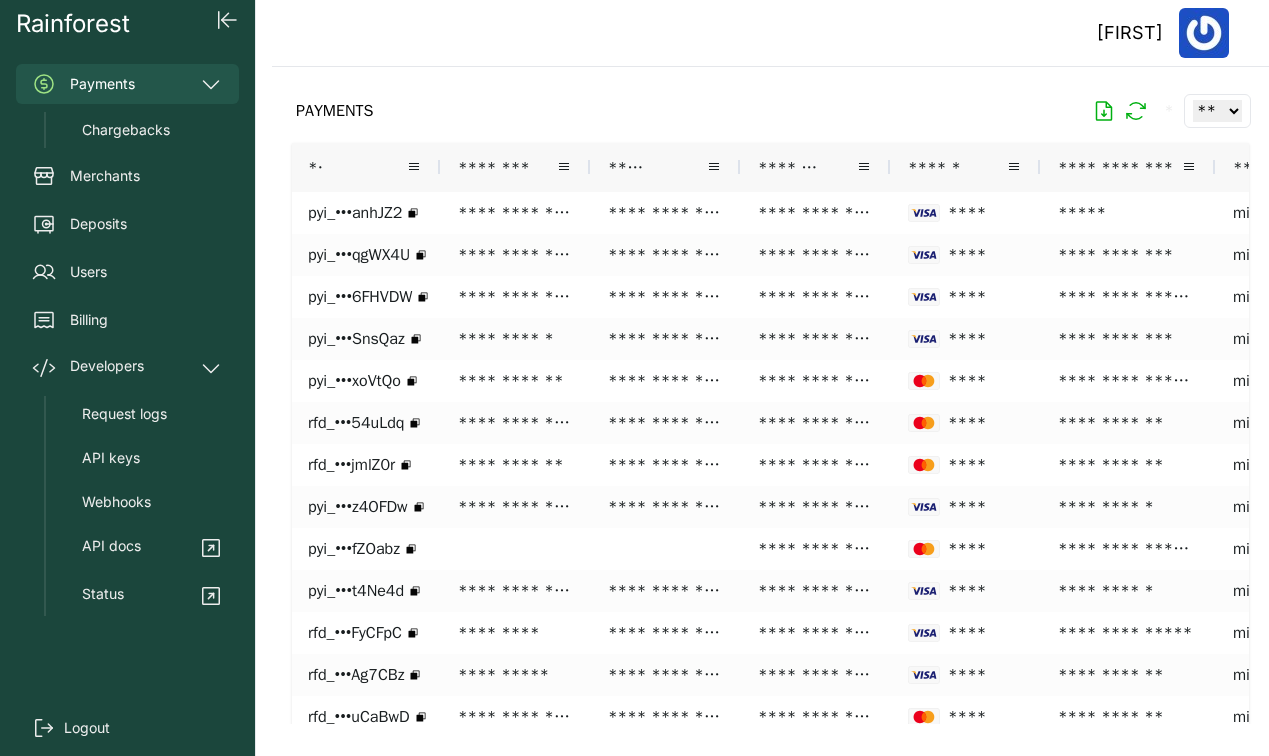 click on "*****" at bounding box center [665, 167] 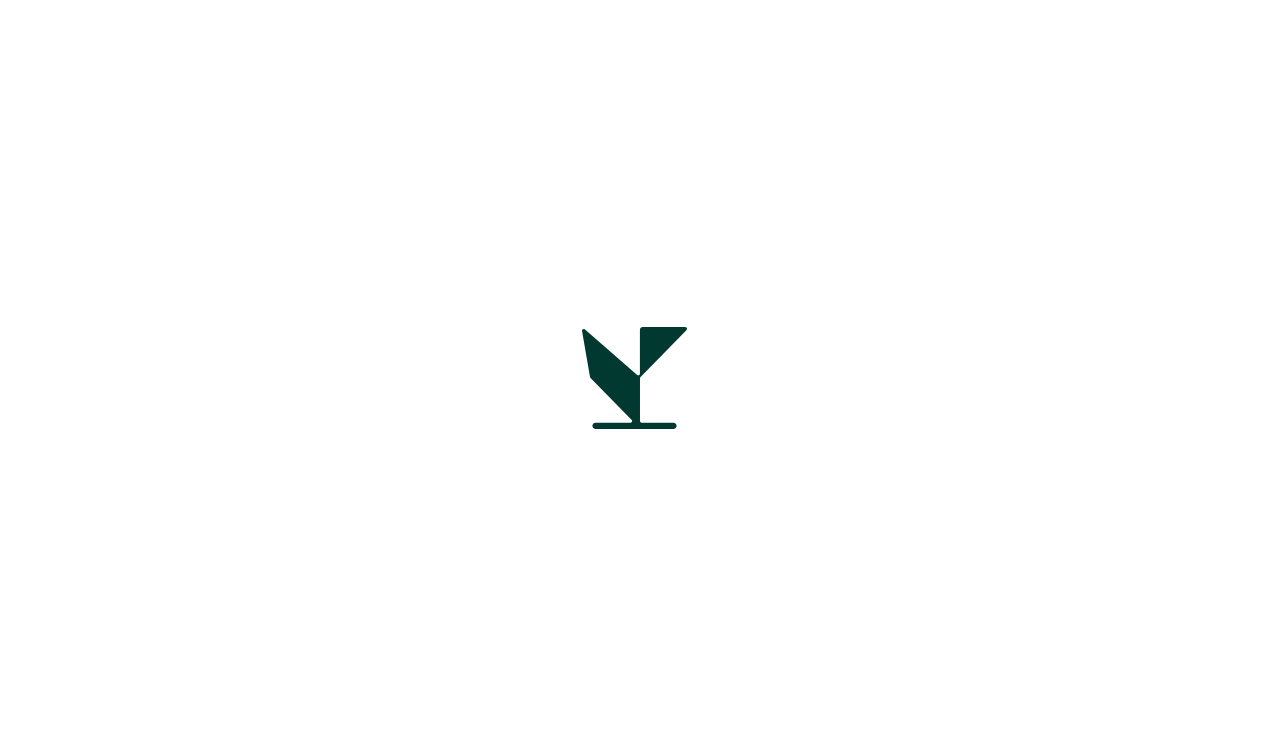 scroll, scrollTop: 0, scrollLeft: 0, axis: both 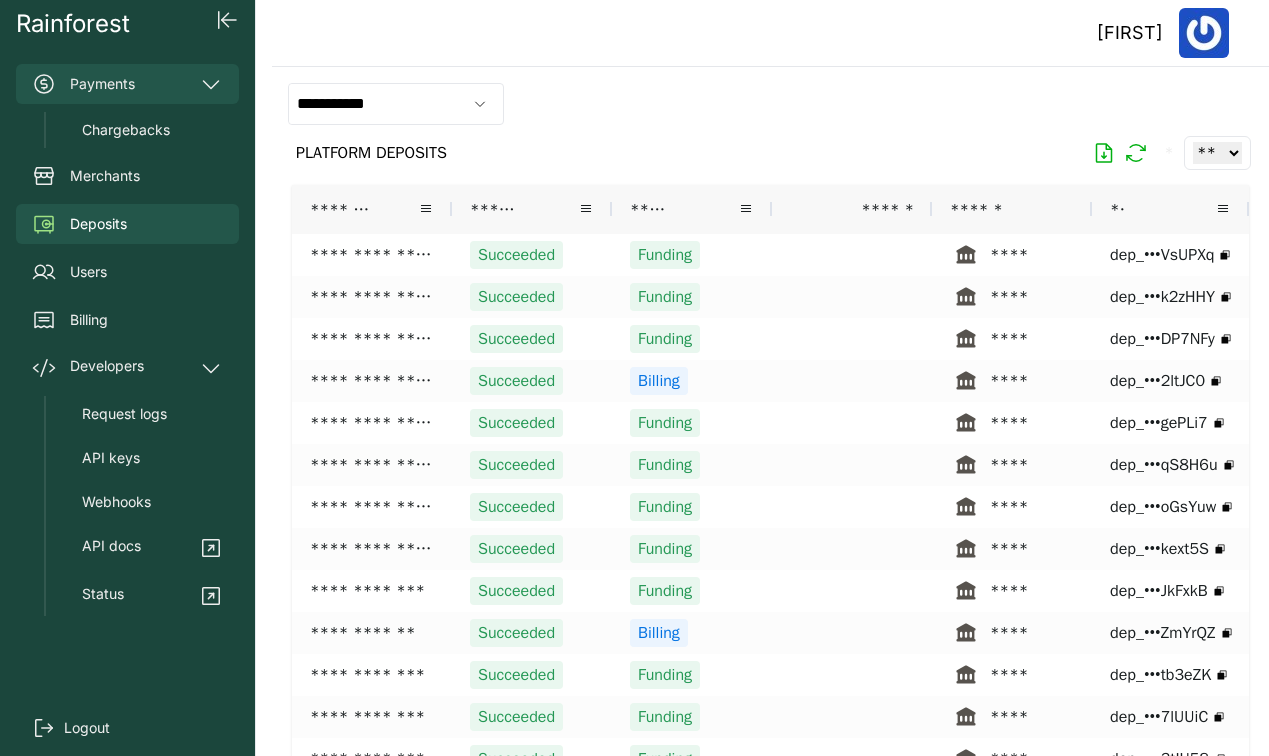 click on "Payments" at bounding box center [127, 84] 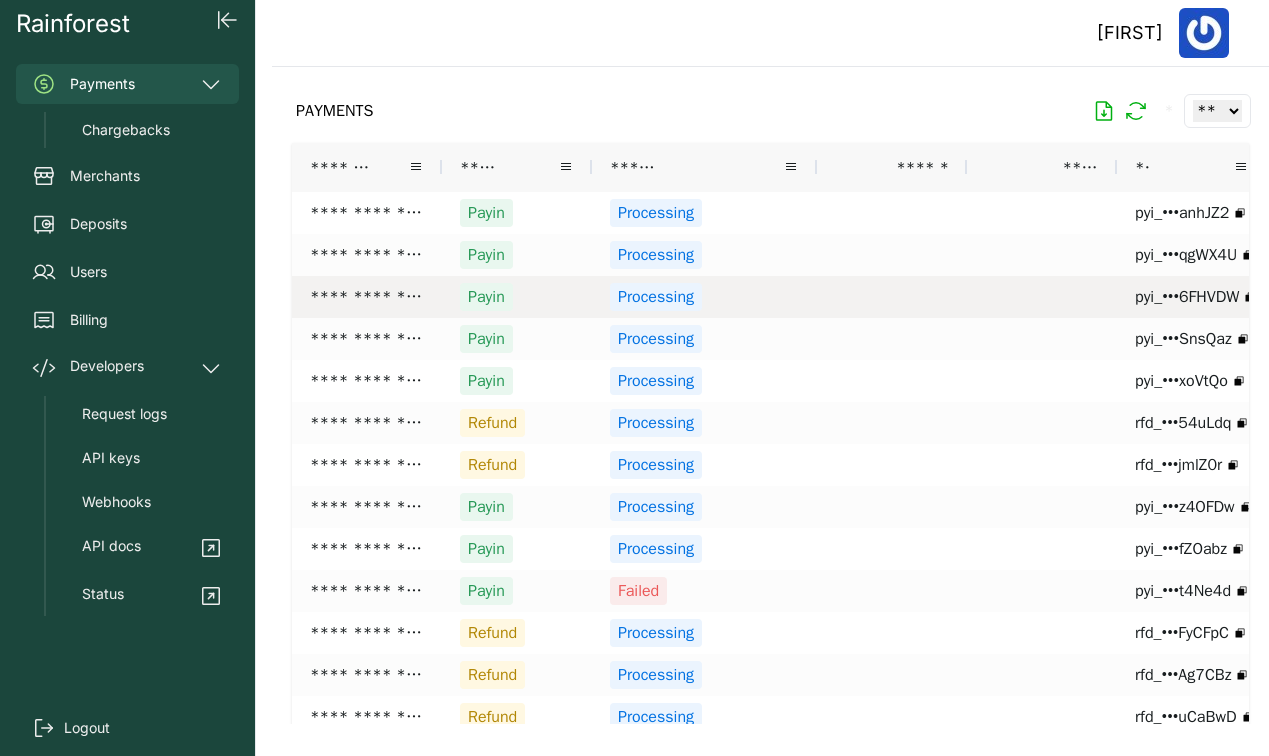 scroll, scrollTop: 0, scrollLeft: 259, axis: horizontal 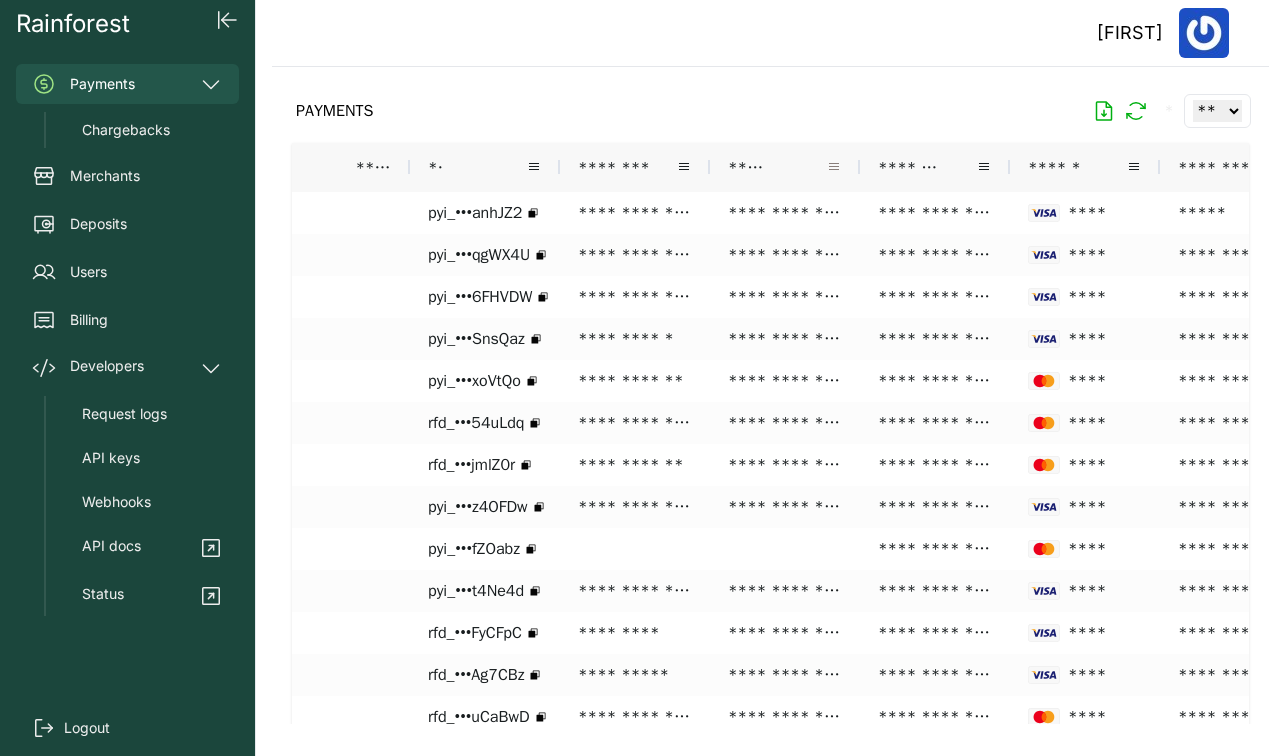 click at bounding box center (834, 167) 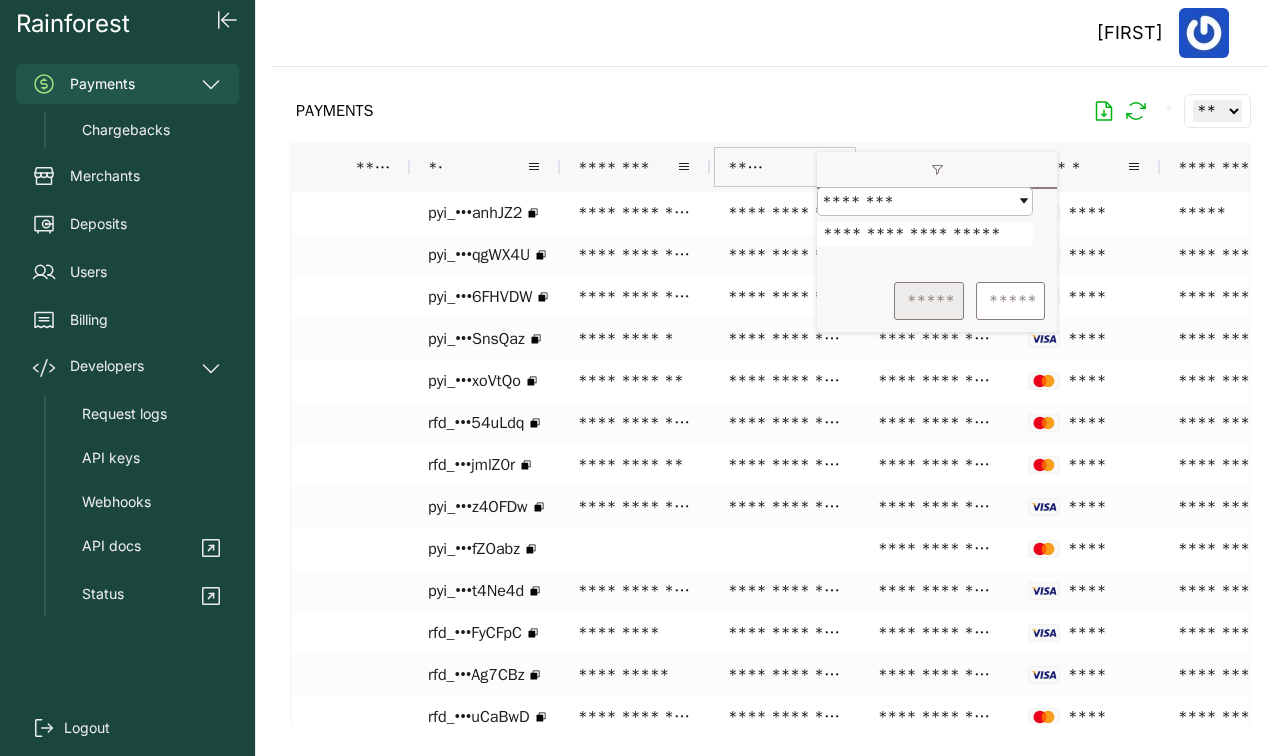 type on "**********" 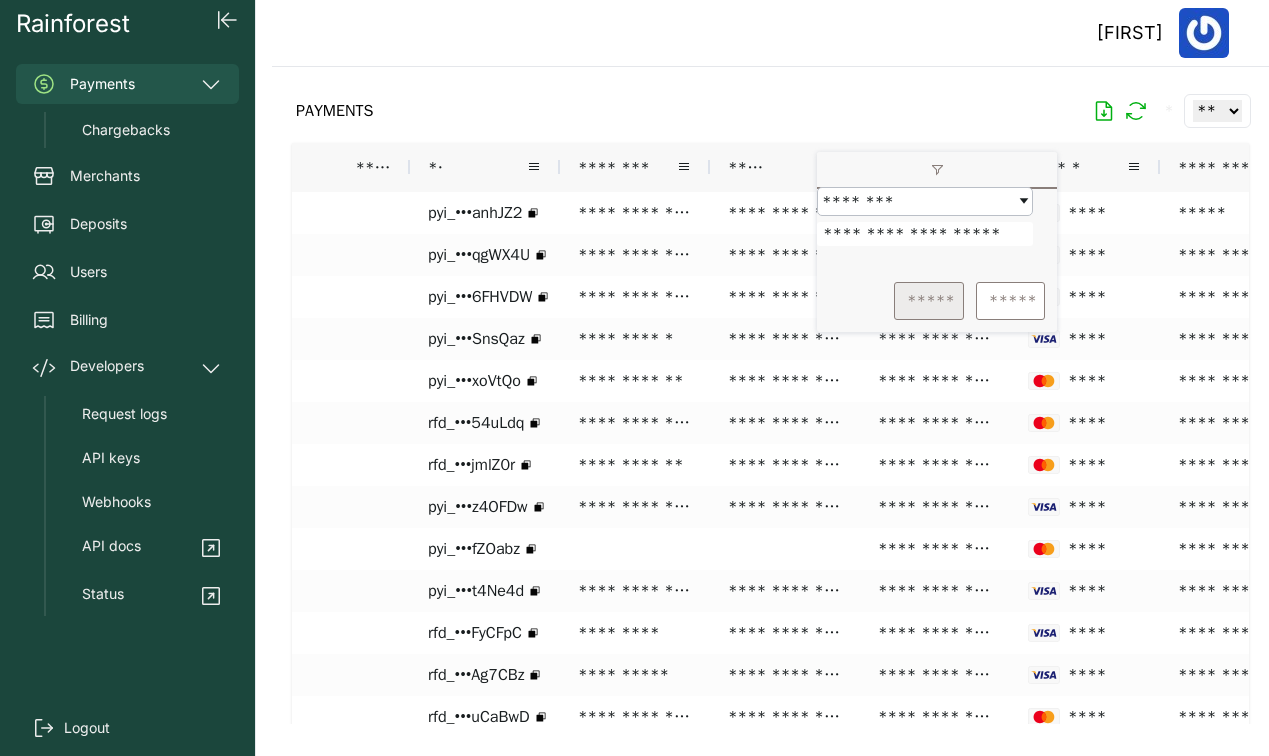 click on "*****" at bounding box center [929, 301] 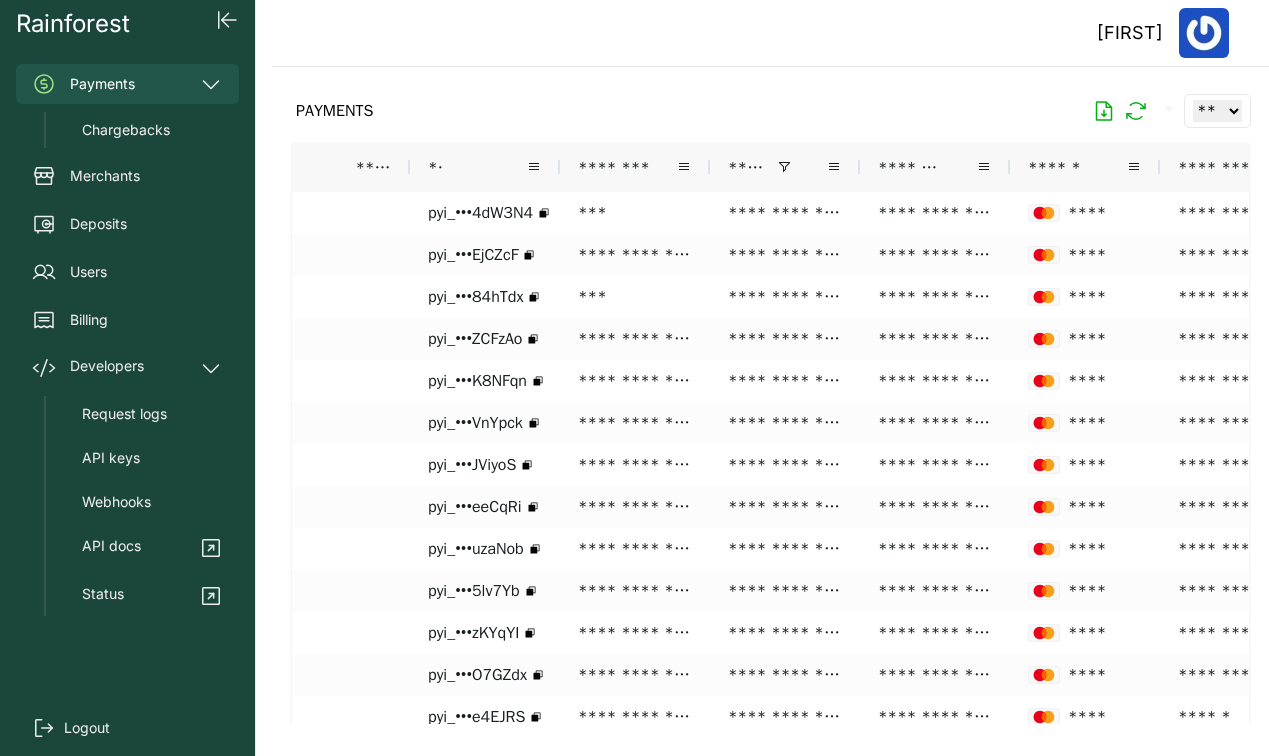 click on "PAYMENTS * ** ** ** ***" at bounding box center (770, 111) 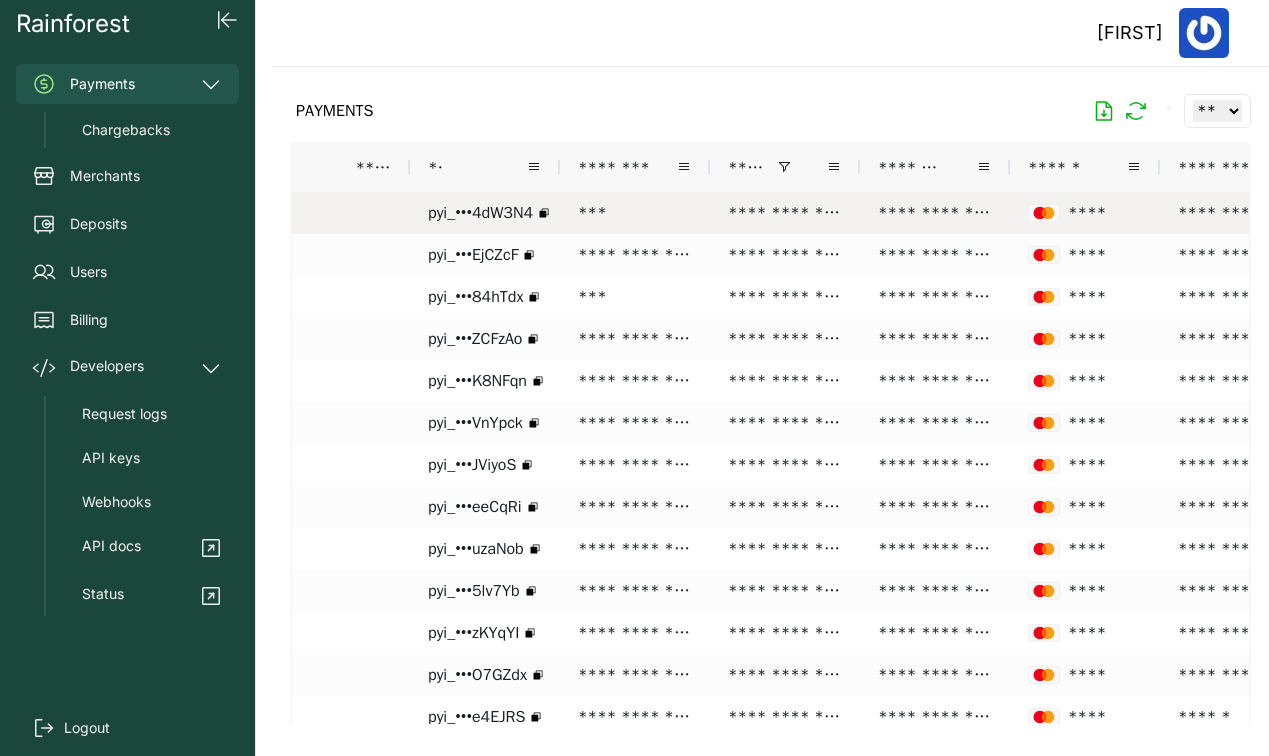 click on "**********" at bounding box center [935, 213] 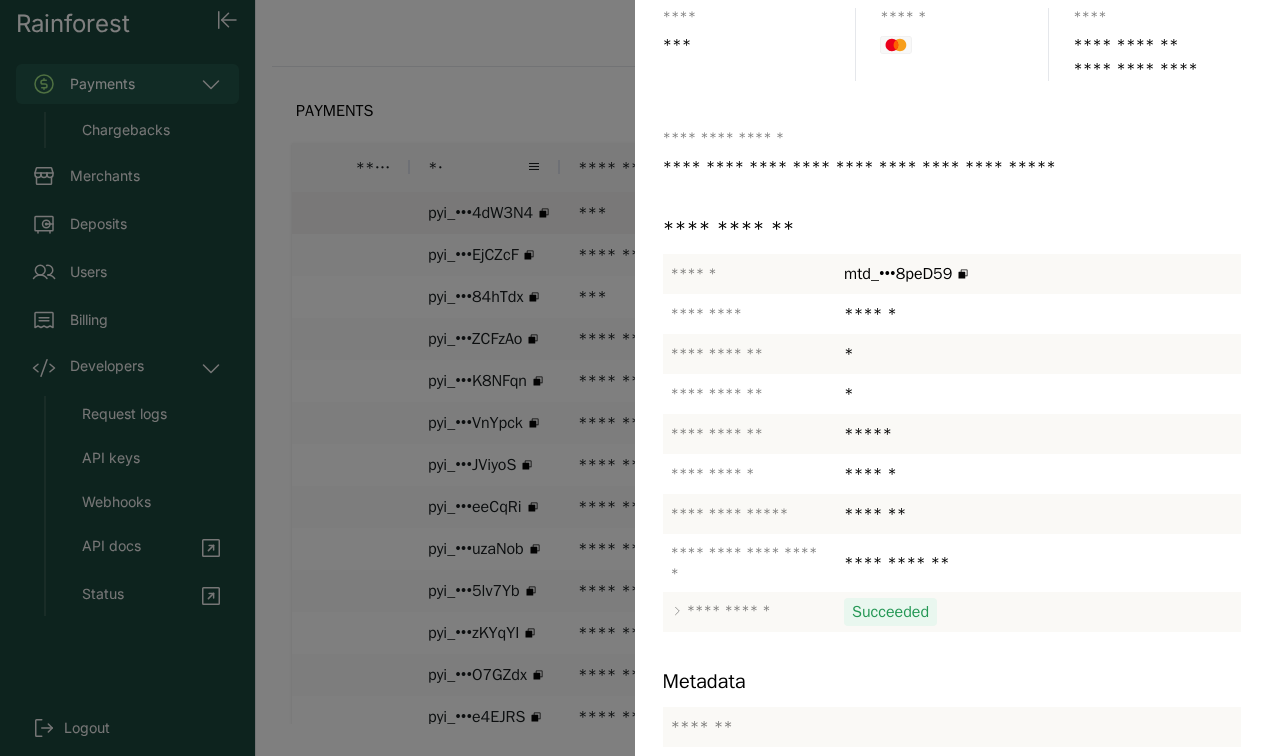 scroll, scrollTop: 0, scrollLeft: 0, axis: both 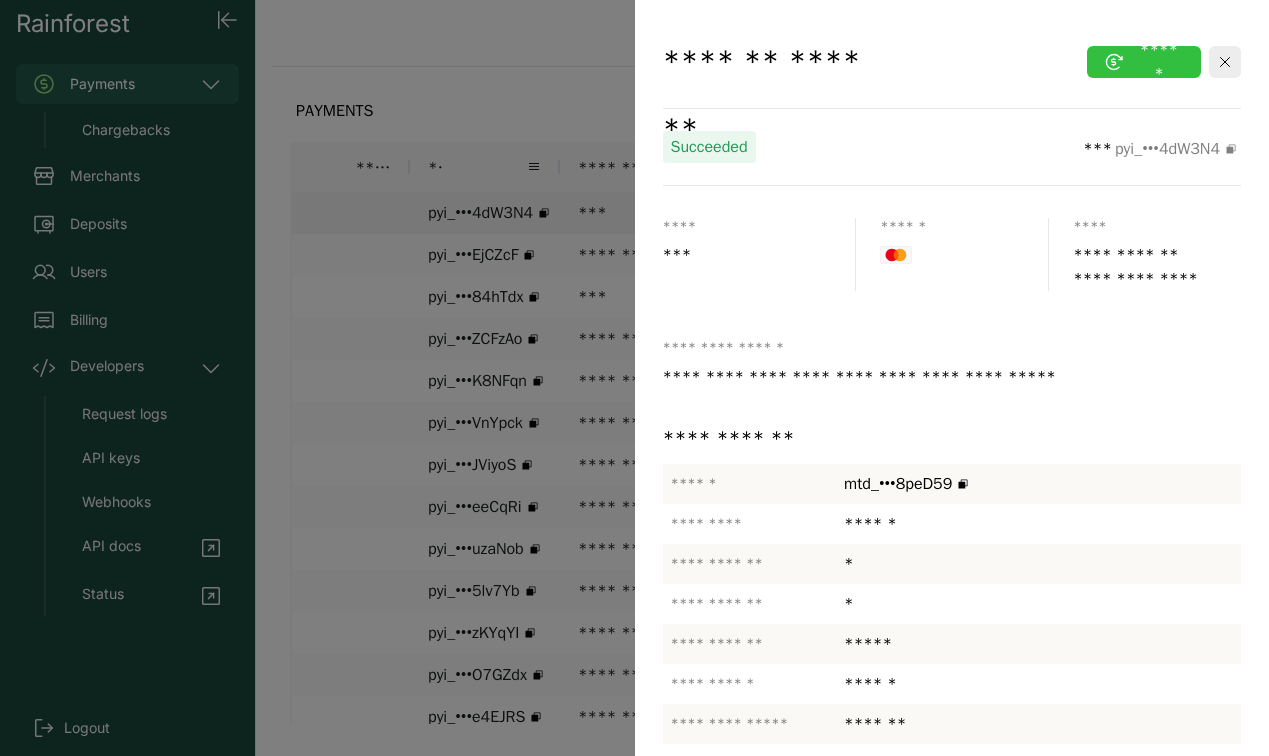click on "******" at bounding box center (1144, 62) 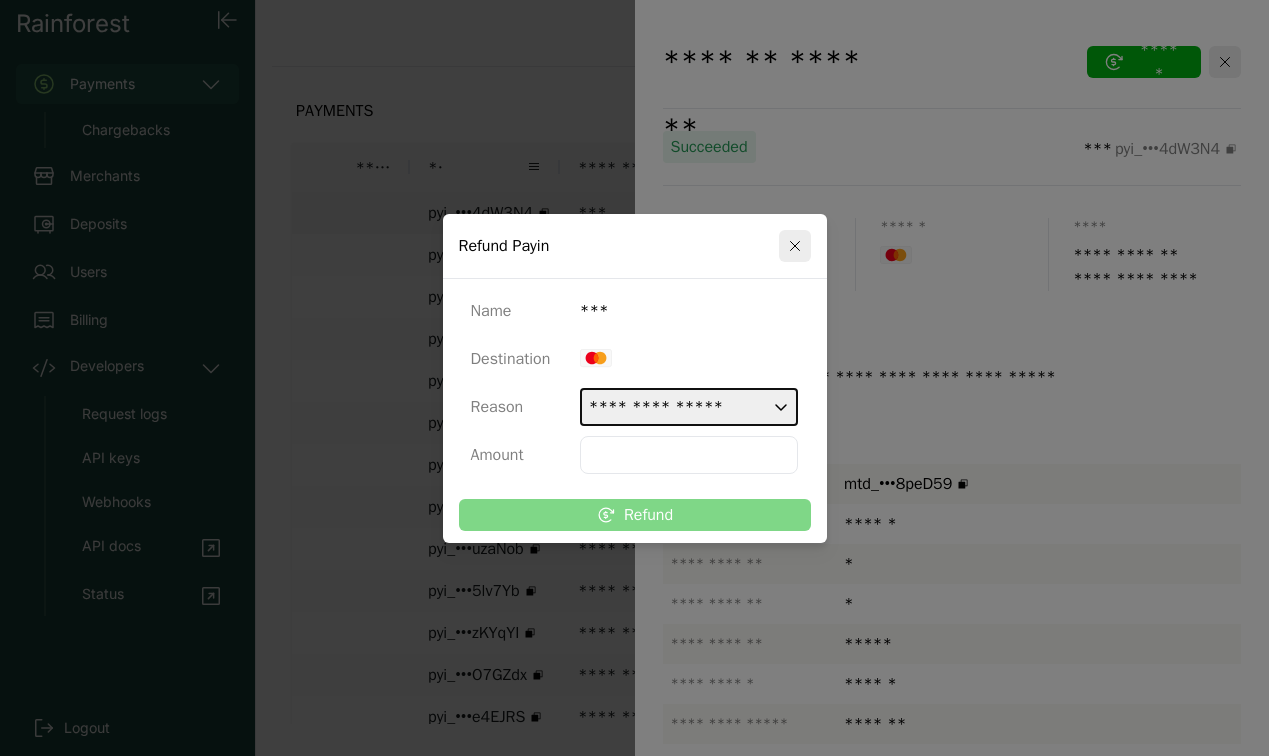 click on "**********" at bounding box center (689, 407) 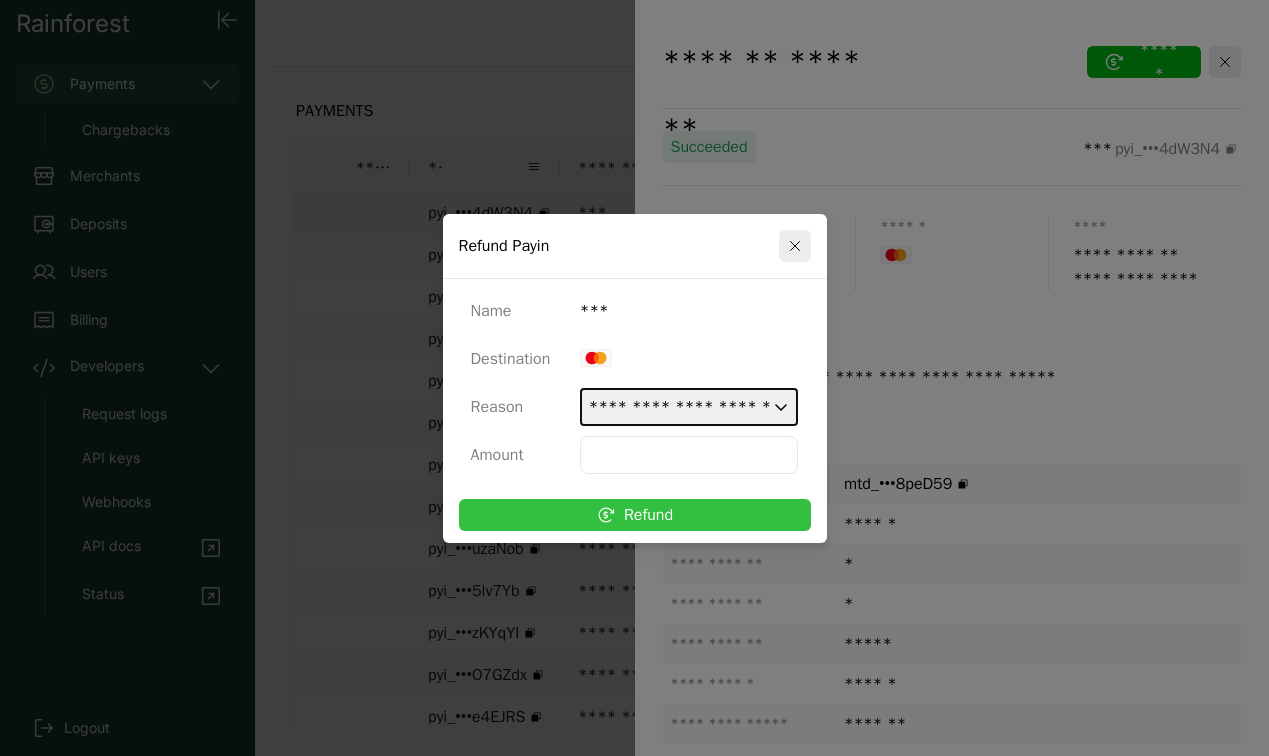 click on "Refund" at bounding box center (635, 515) 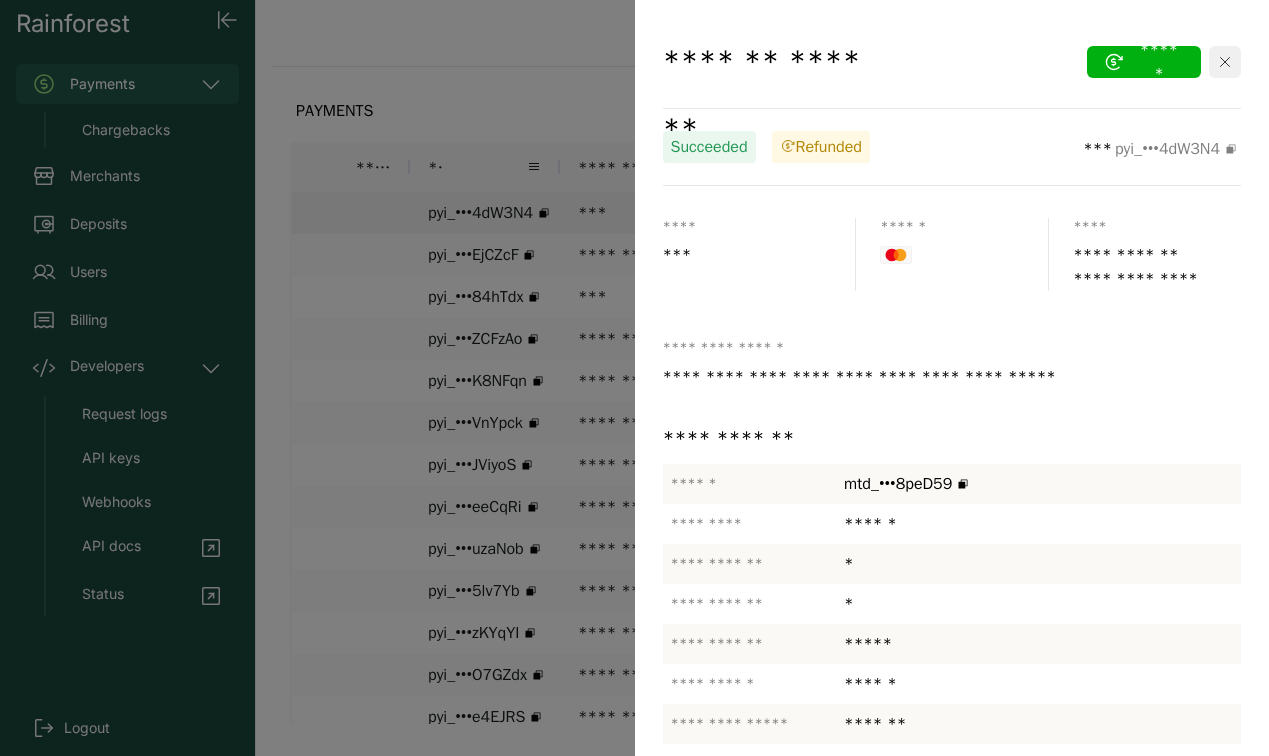 click 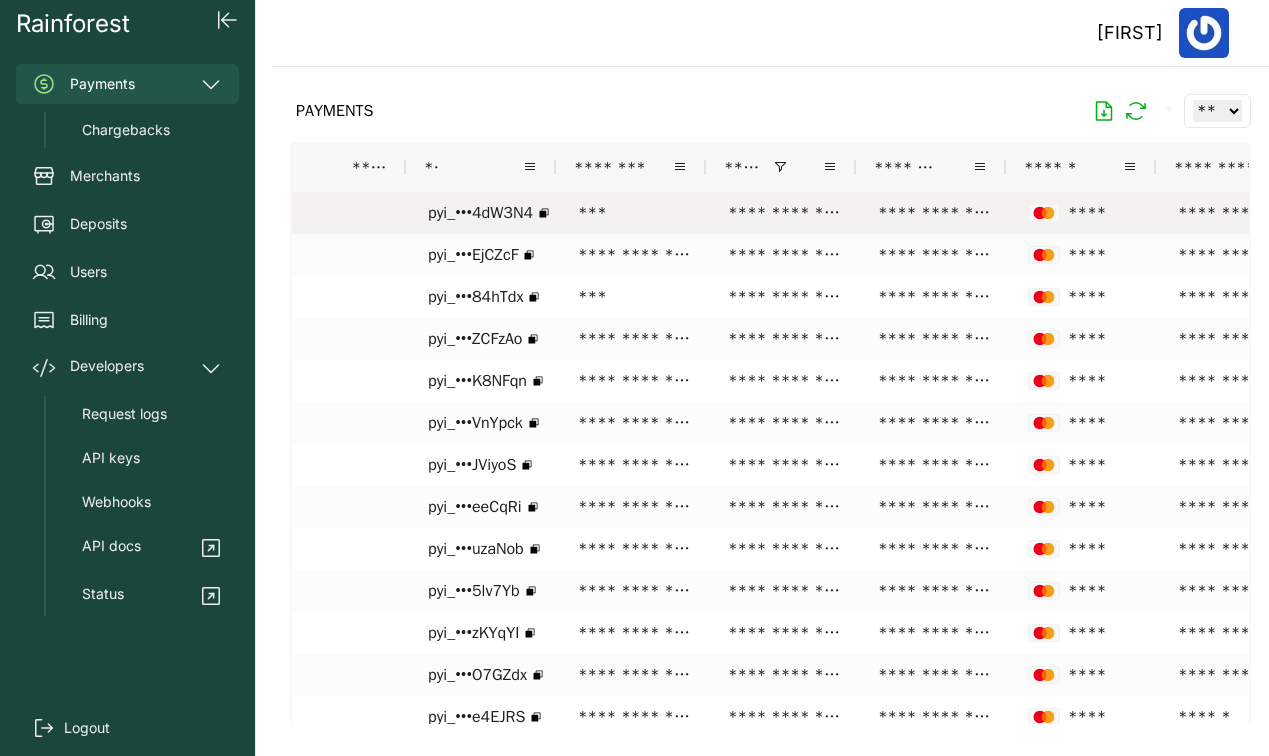 scroll, scrollTop: 0, scrollLeft: 943, axis: horizontal 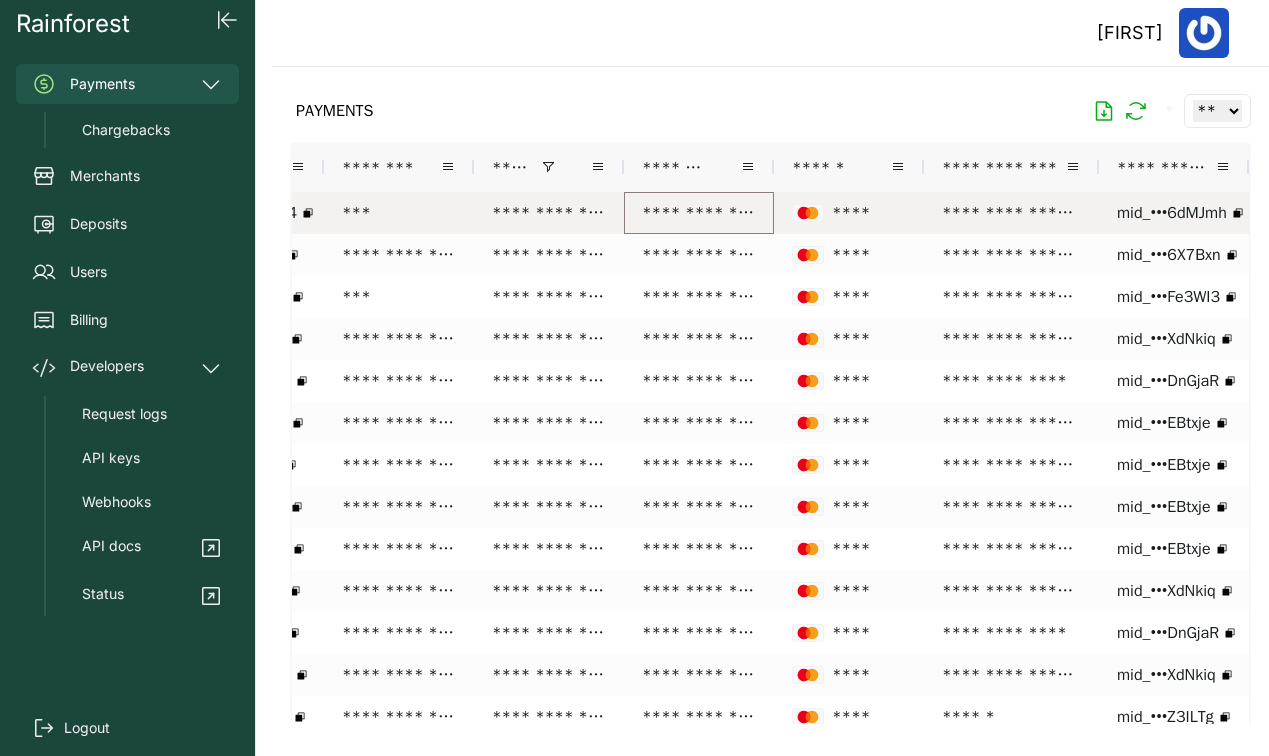 click on "**********" at bounding box center (699, 213) 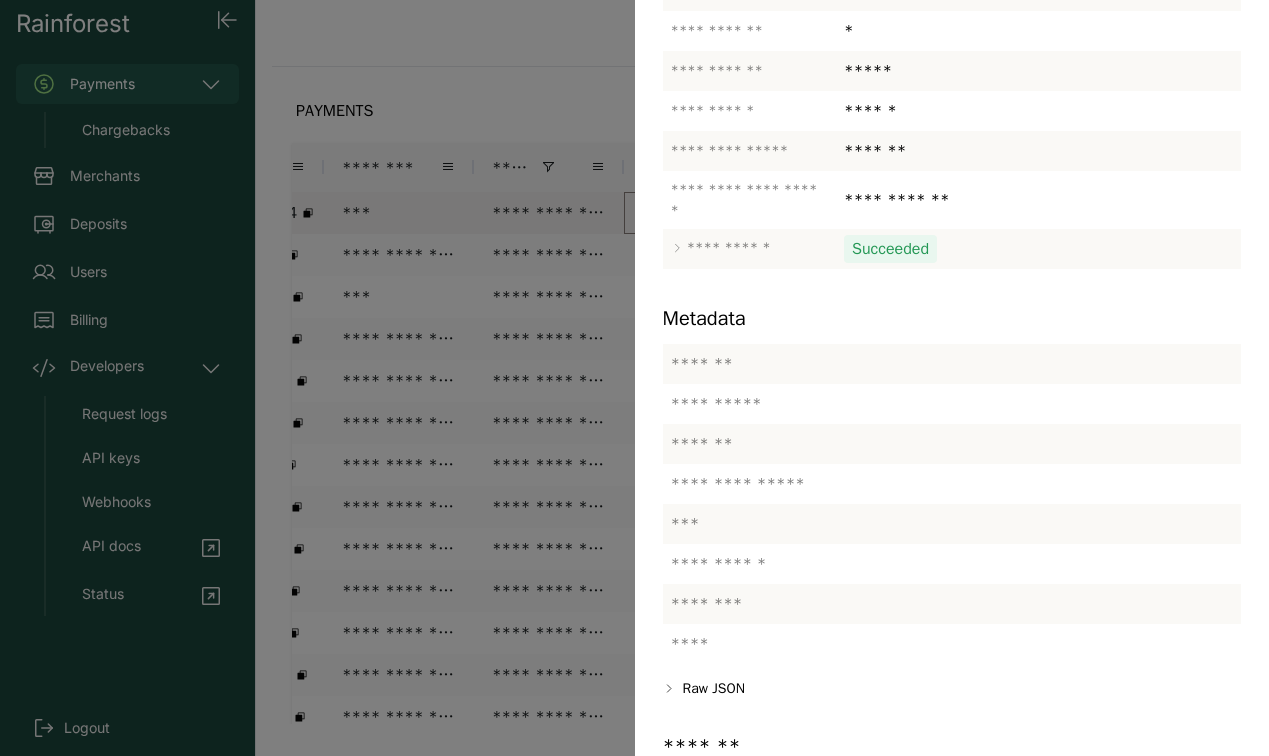 scroll, scrollTop: 686, scrollLeft: 0, axis: vertical 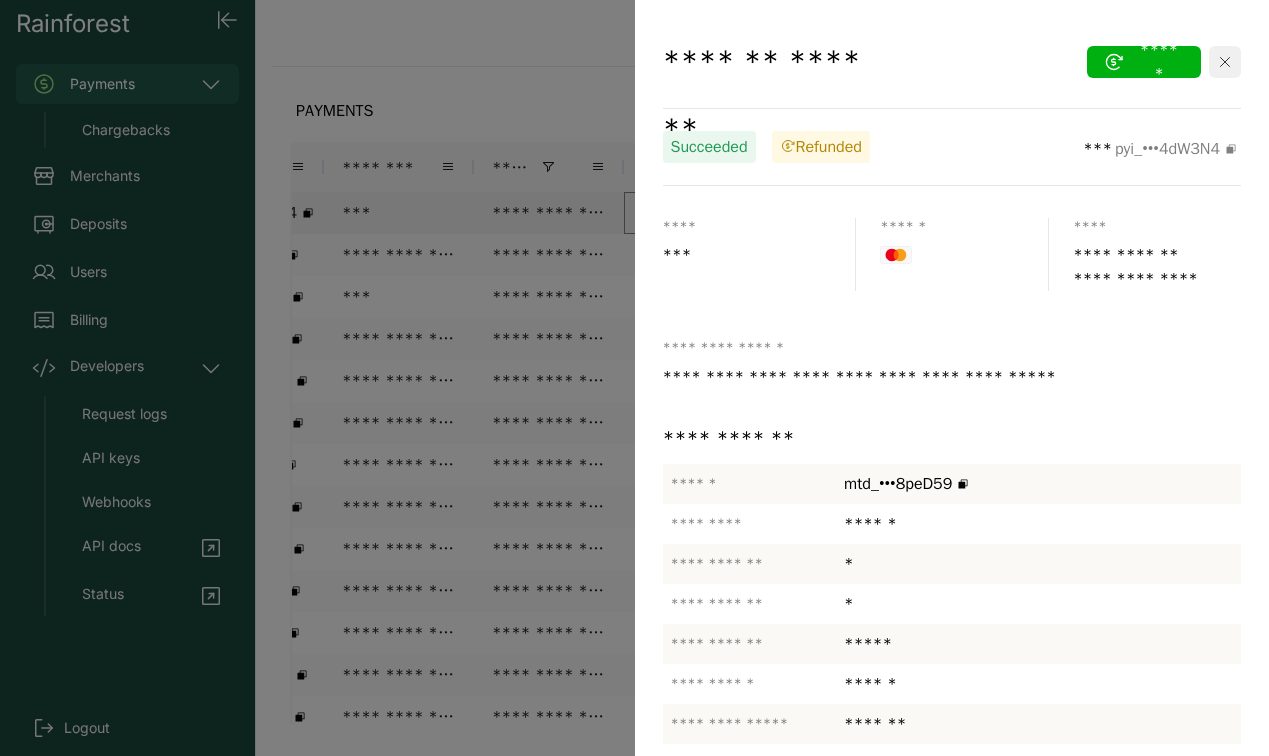 click at bounding box center (1225, 62) 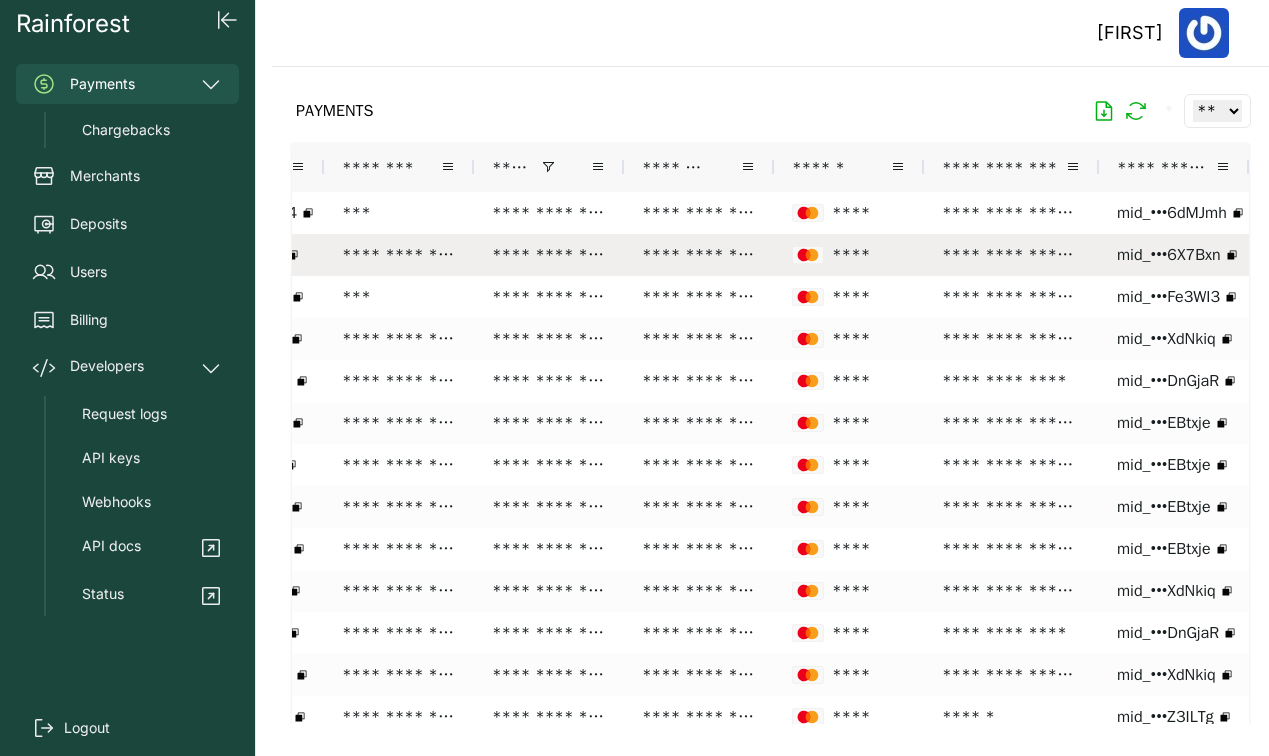 scroll, scrollTop: 0, scrollLeft: 764, axis: horizontal 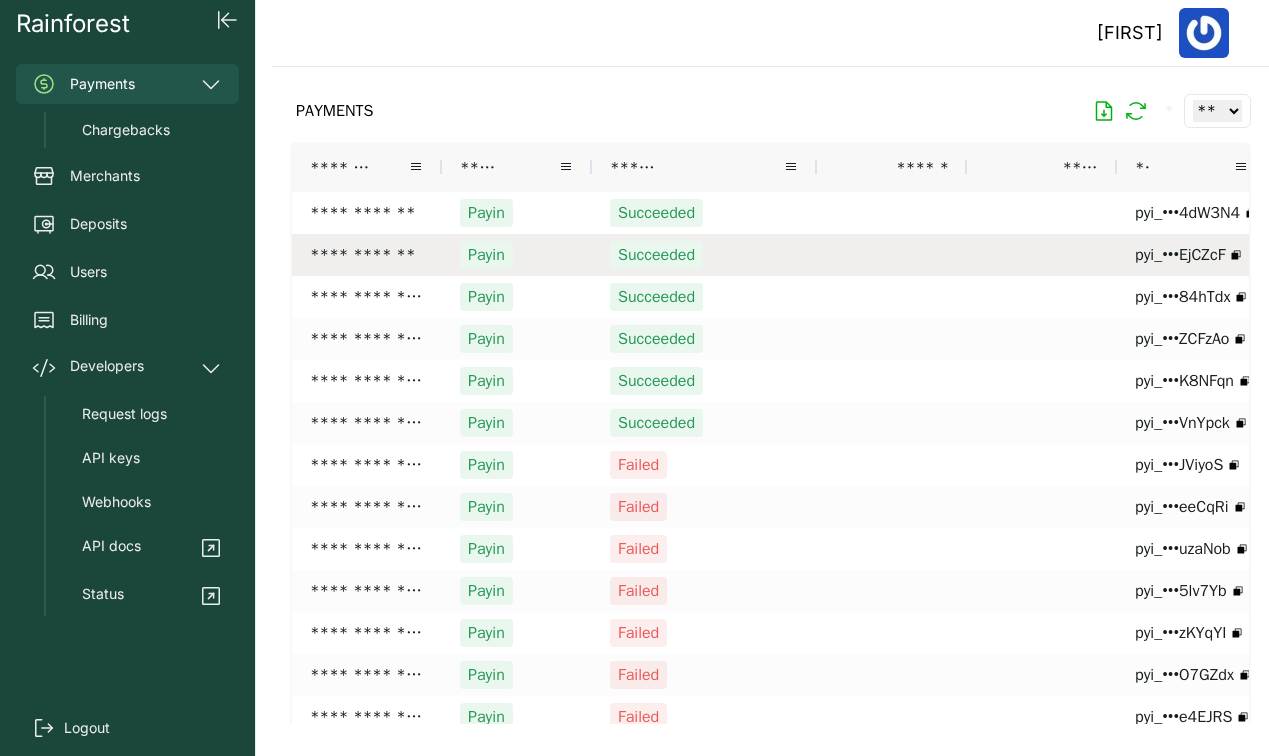 click on "Succeeded" at bounding box center (704, 255) 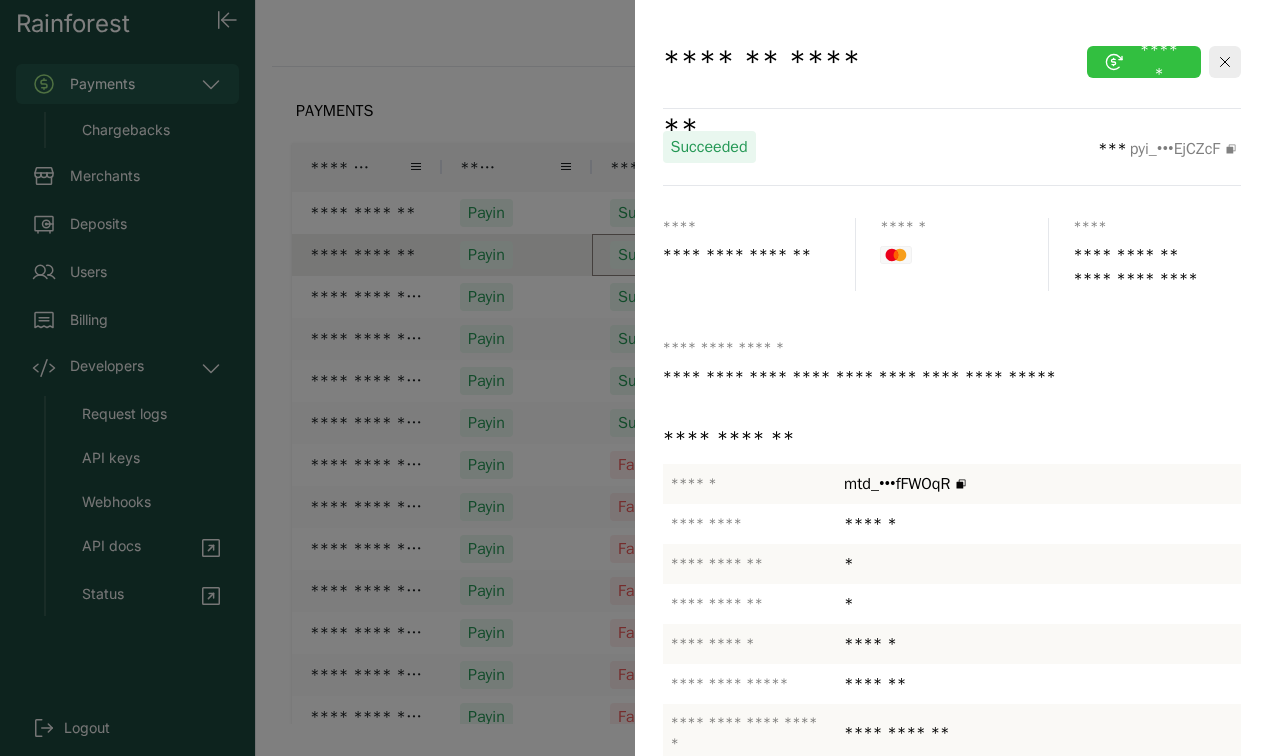 click on "******" at bounding box center [1144, 62] 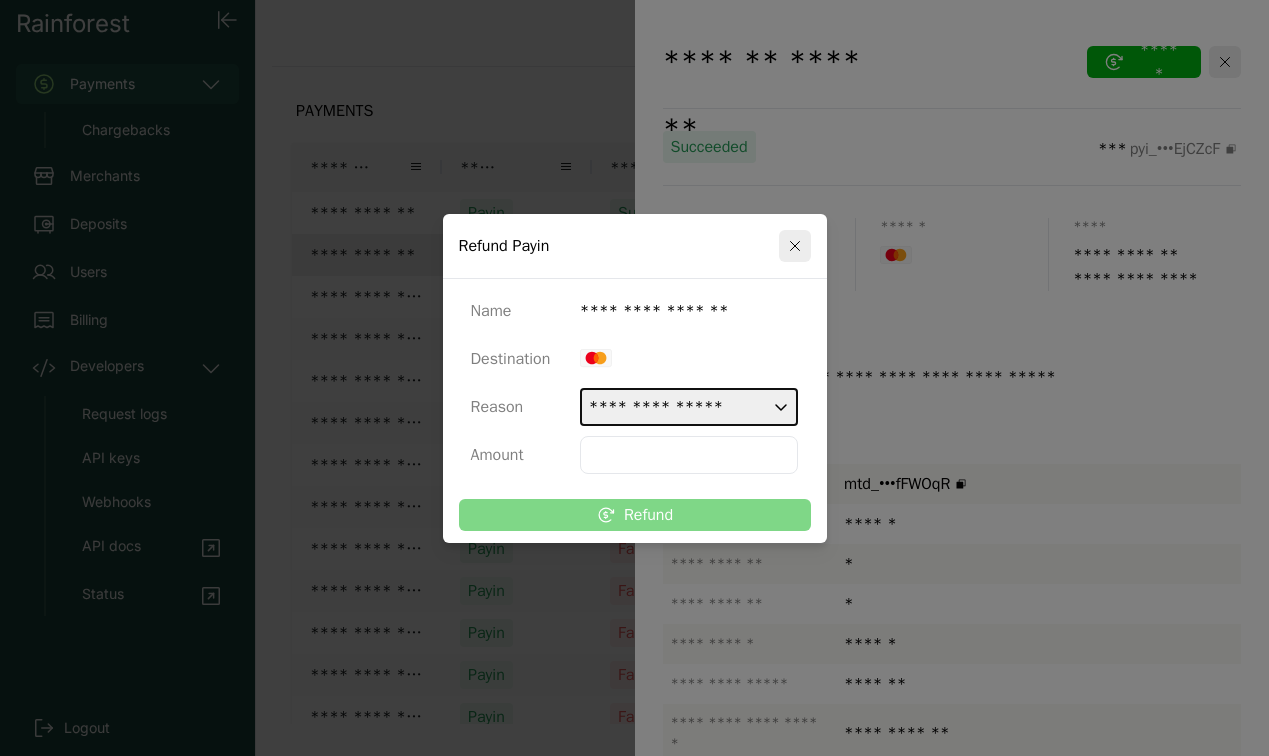 click on "**********" at bounding box center [689, 407] 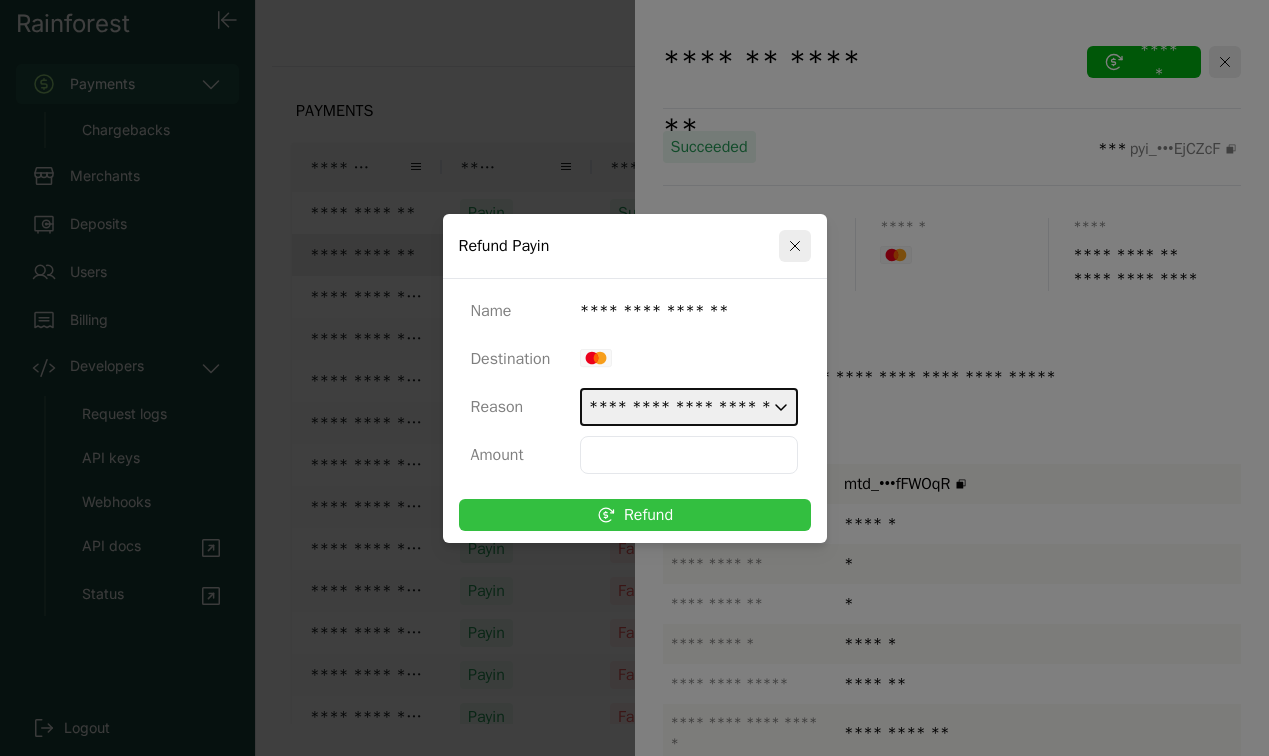 click on "Refund" at bounding box center [635, 515] 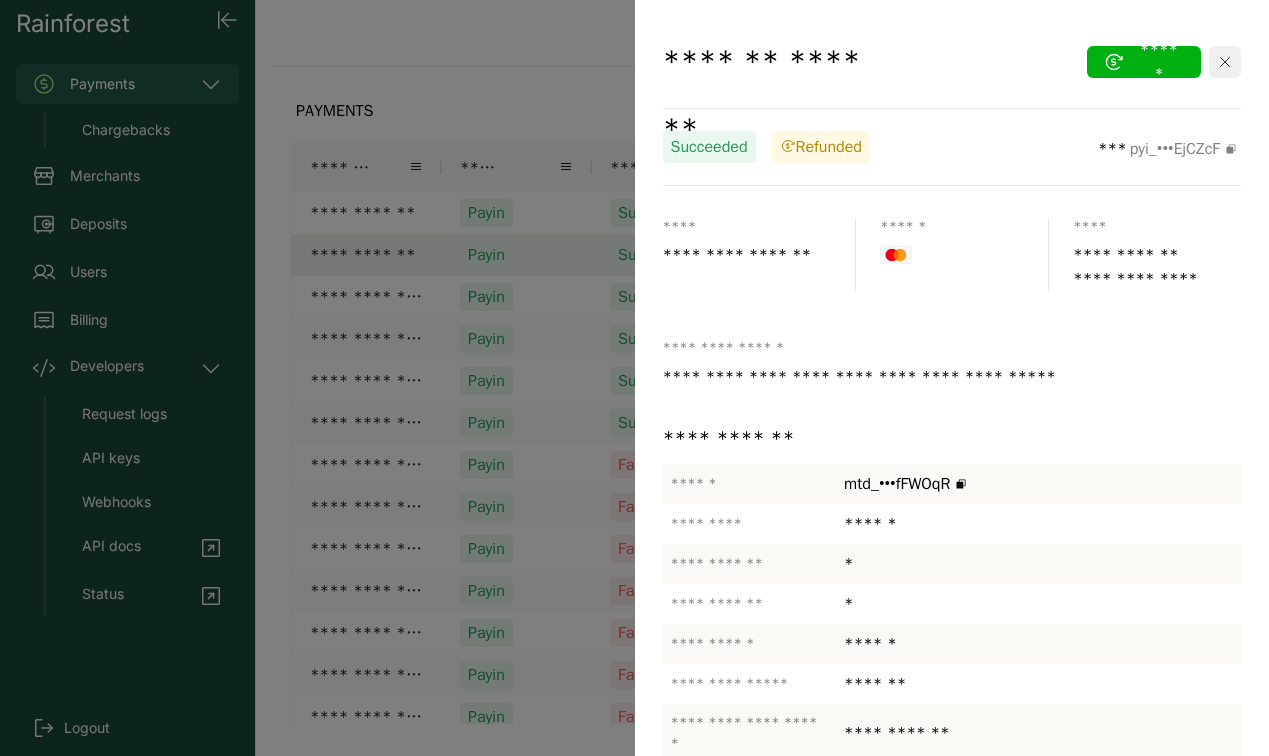 click at bounding box center (1225, 62) 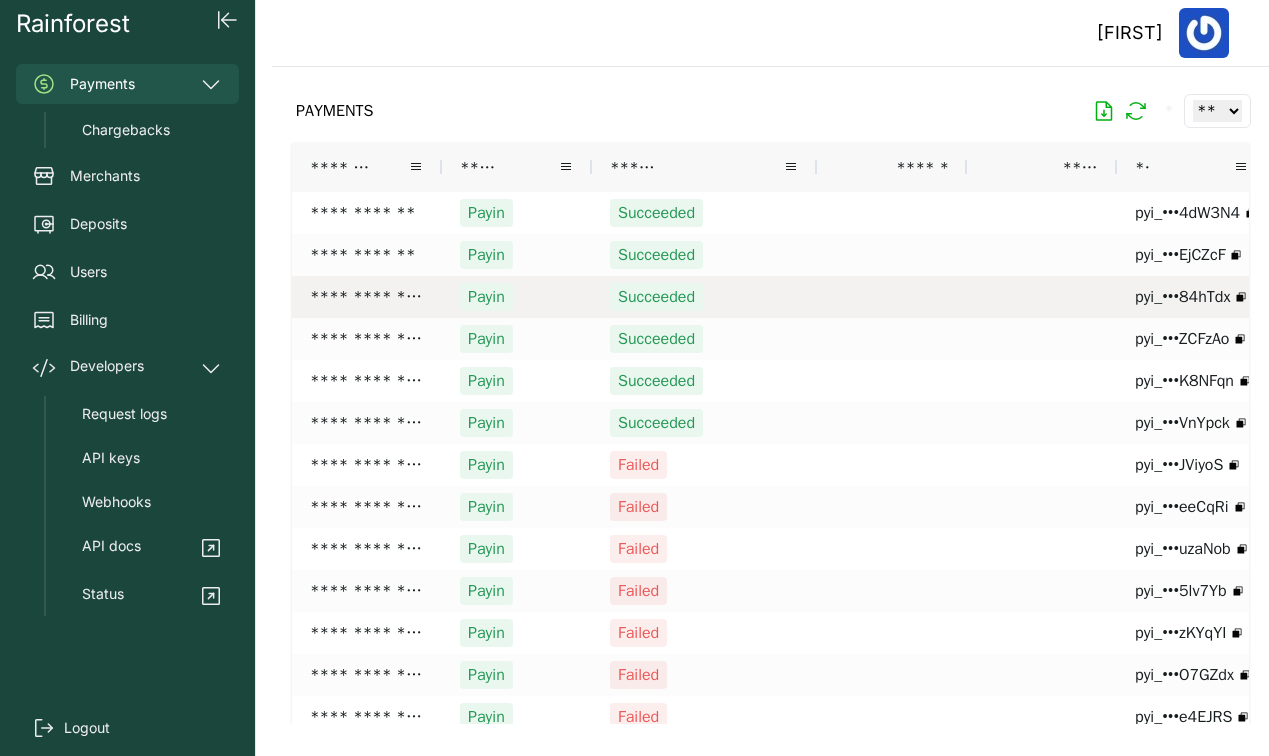 scroll, scrollTop: 0, scrollLeft: 253, axis: horizontal 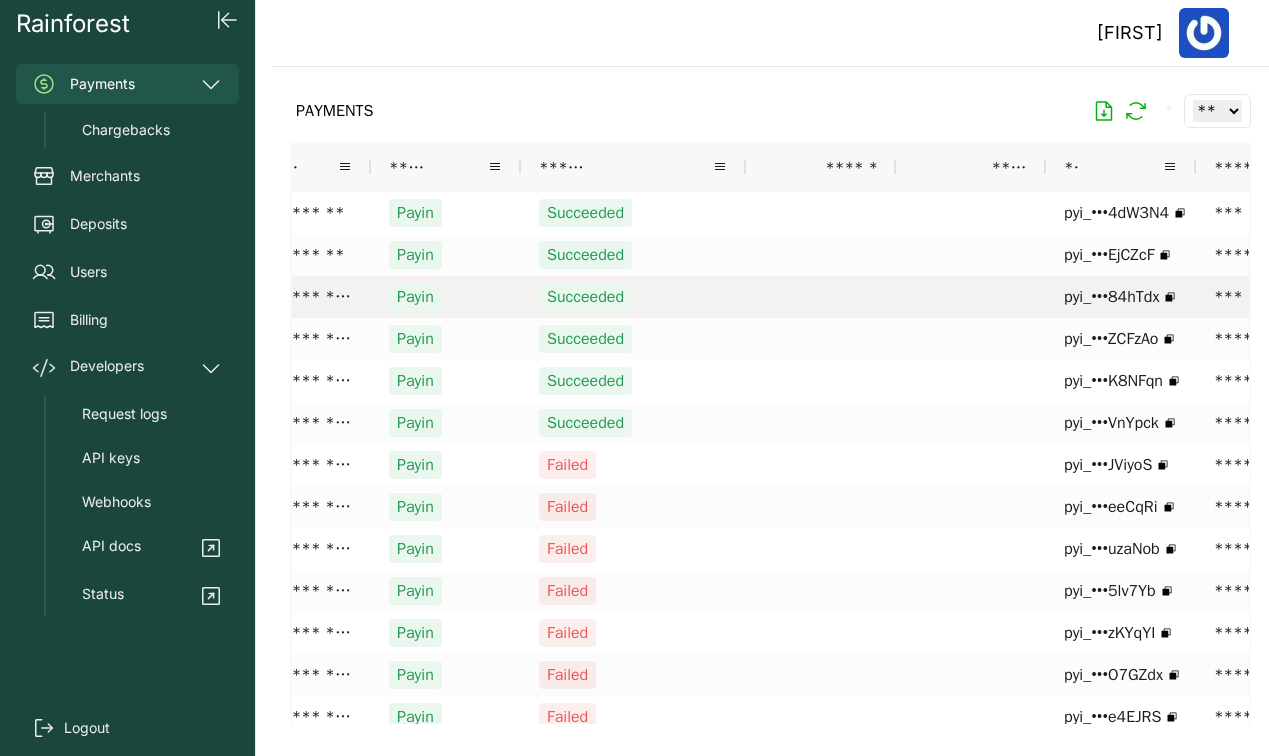click on "Succeeded" at bounding box center [633, 297] 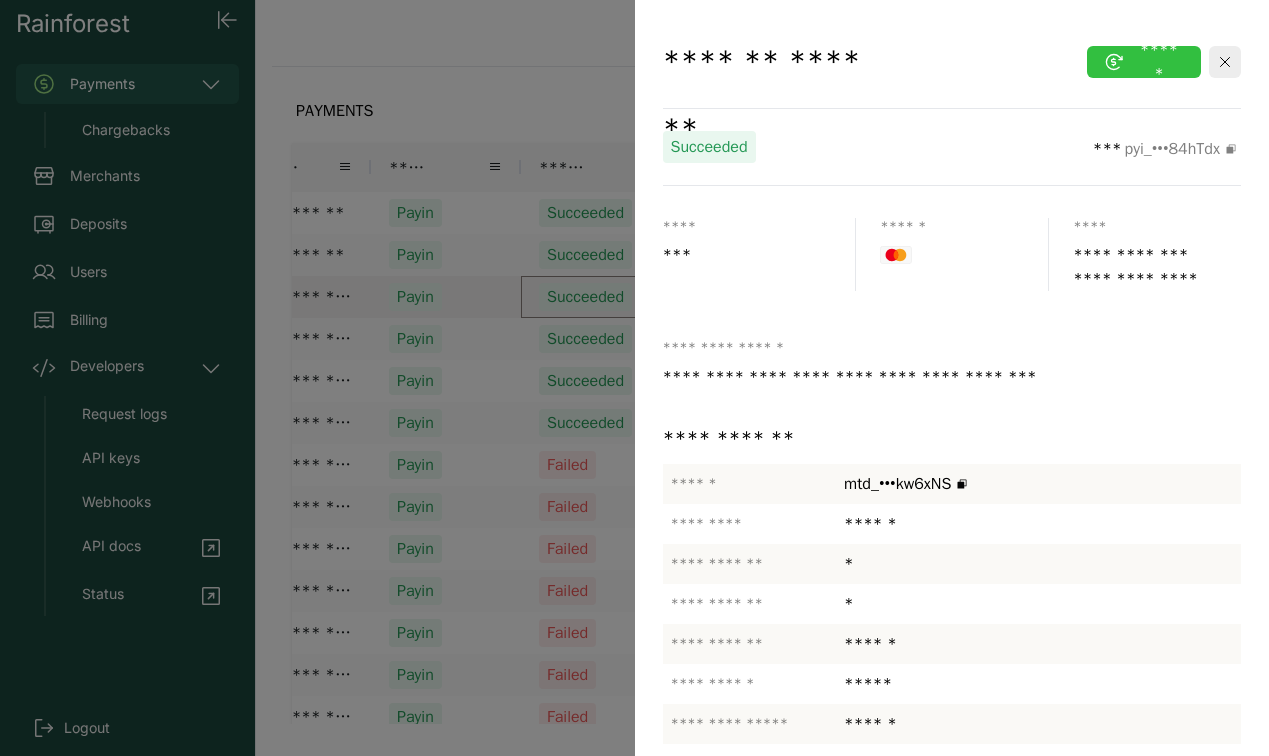 click on "******" at bounding box center (1144, 62) 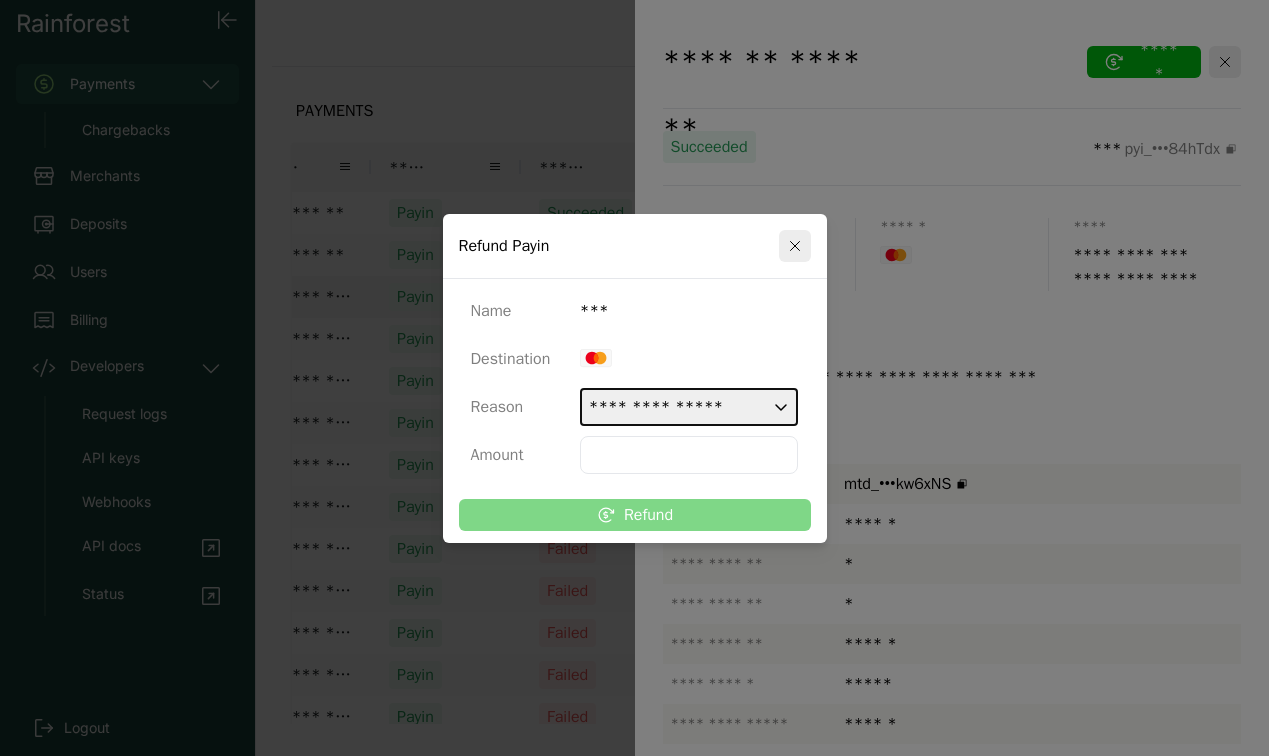click on "**********" at bounding box center (689, 407) 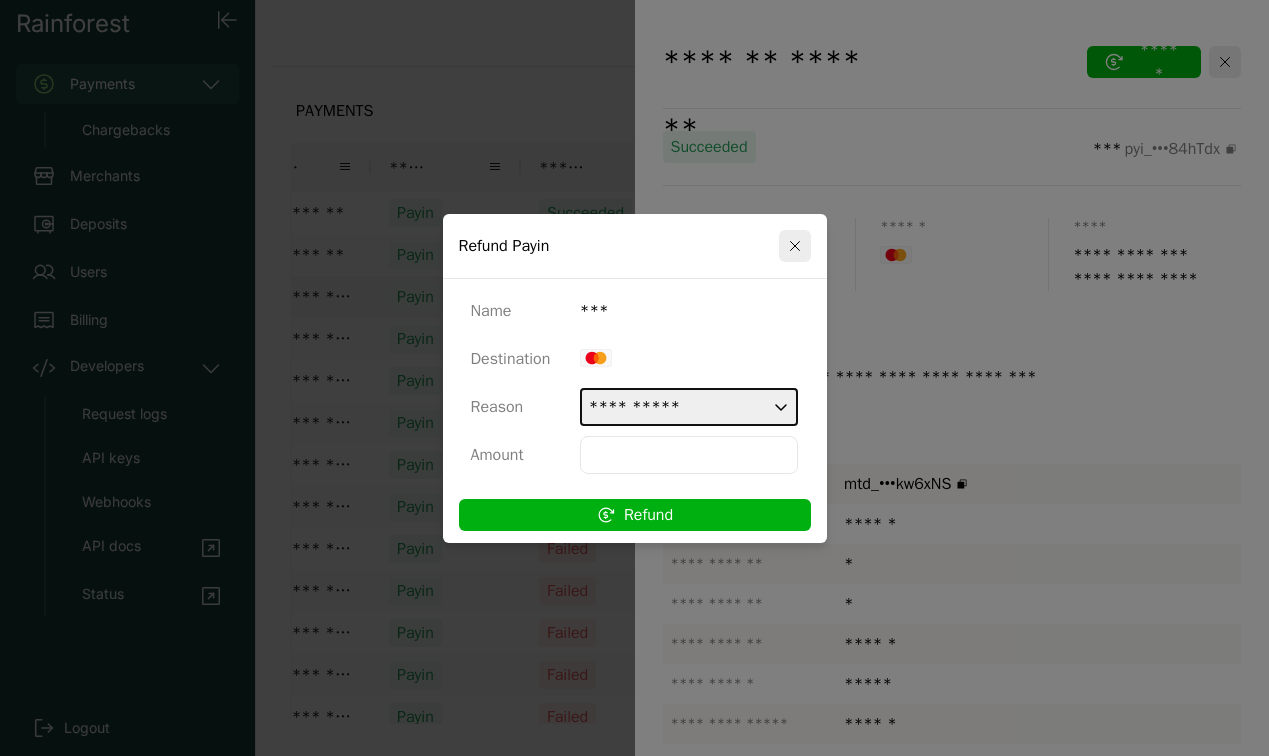 click on "**********" at bounding box center (689, 407) 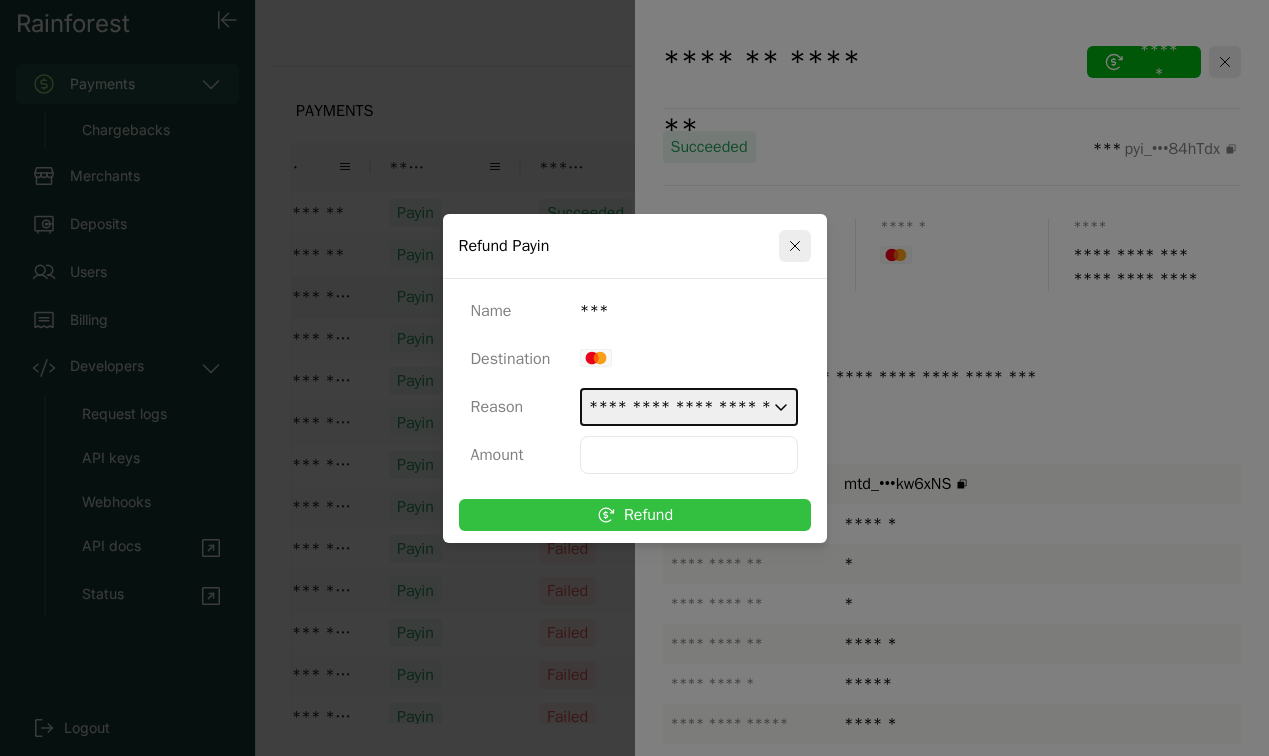 click 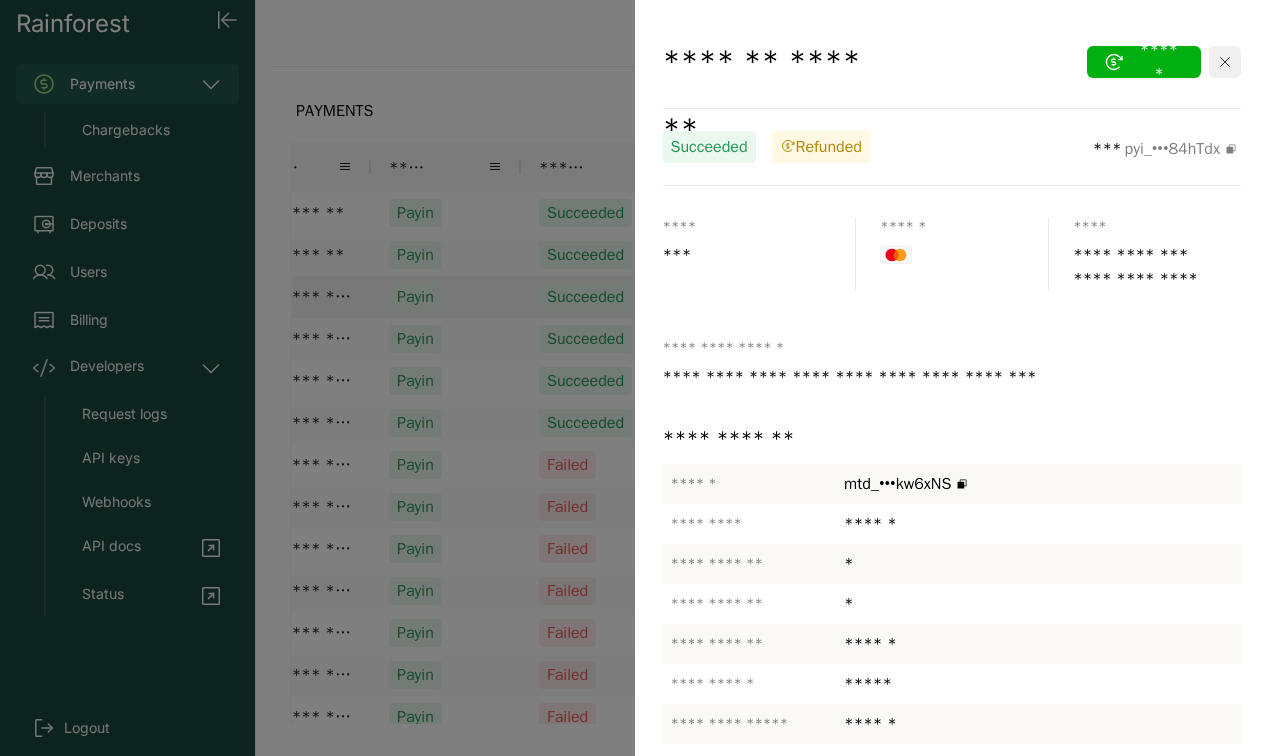click 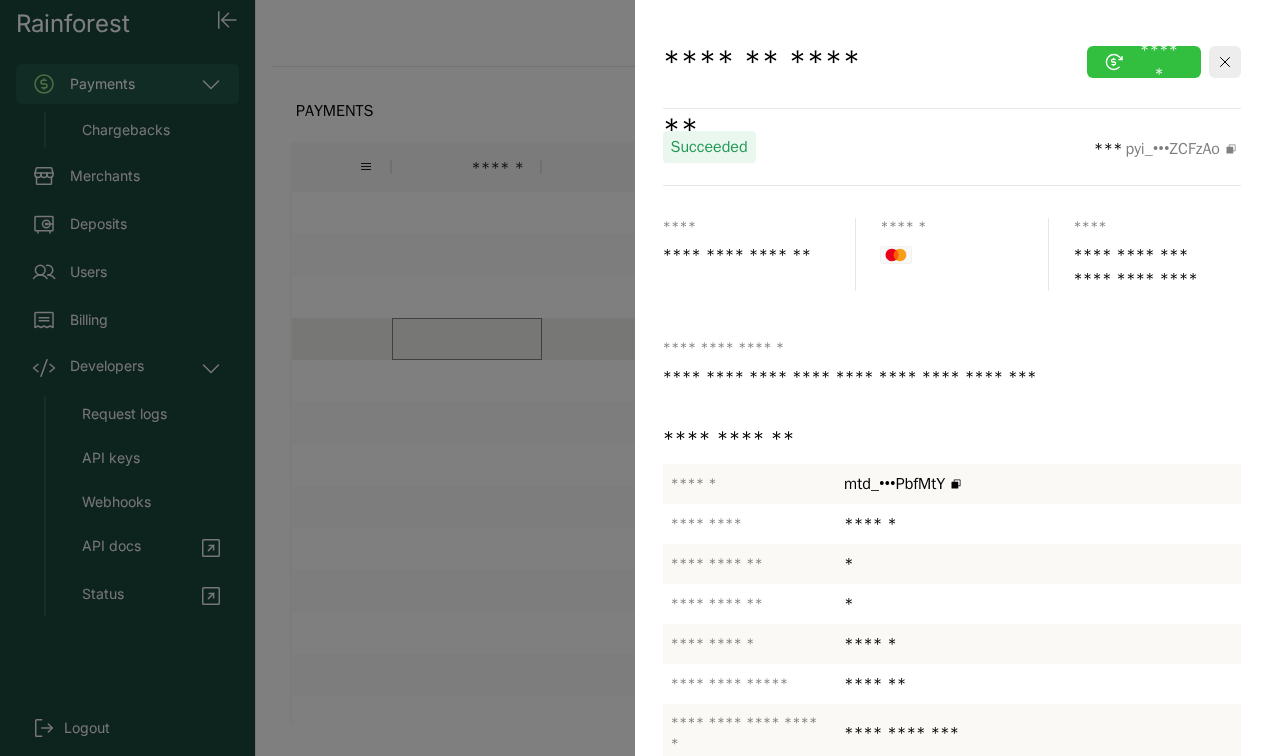 click on "******" at bounding box center (1144, 62) 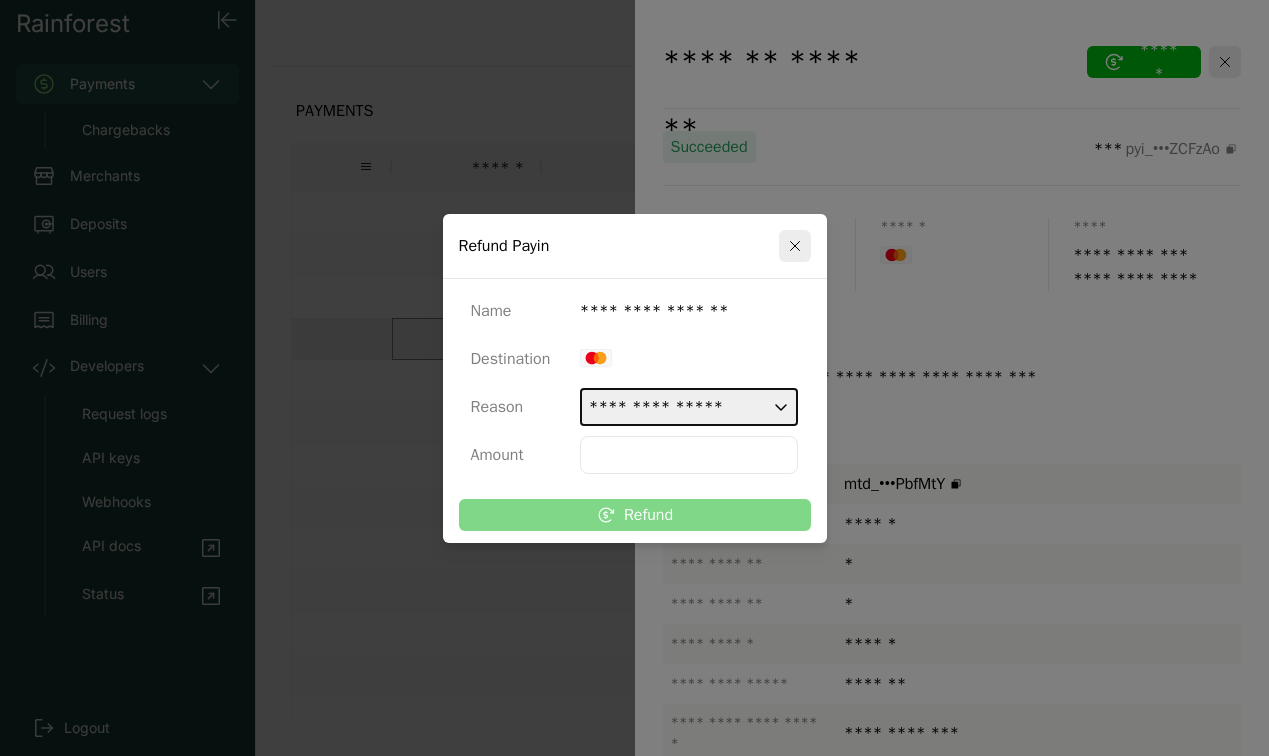 click on "**********" at bounding box center [689, 407] 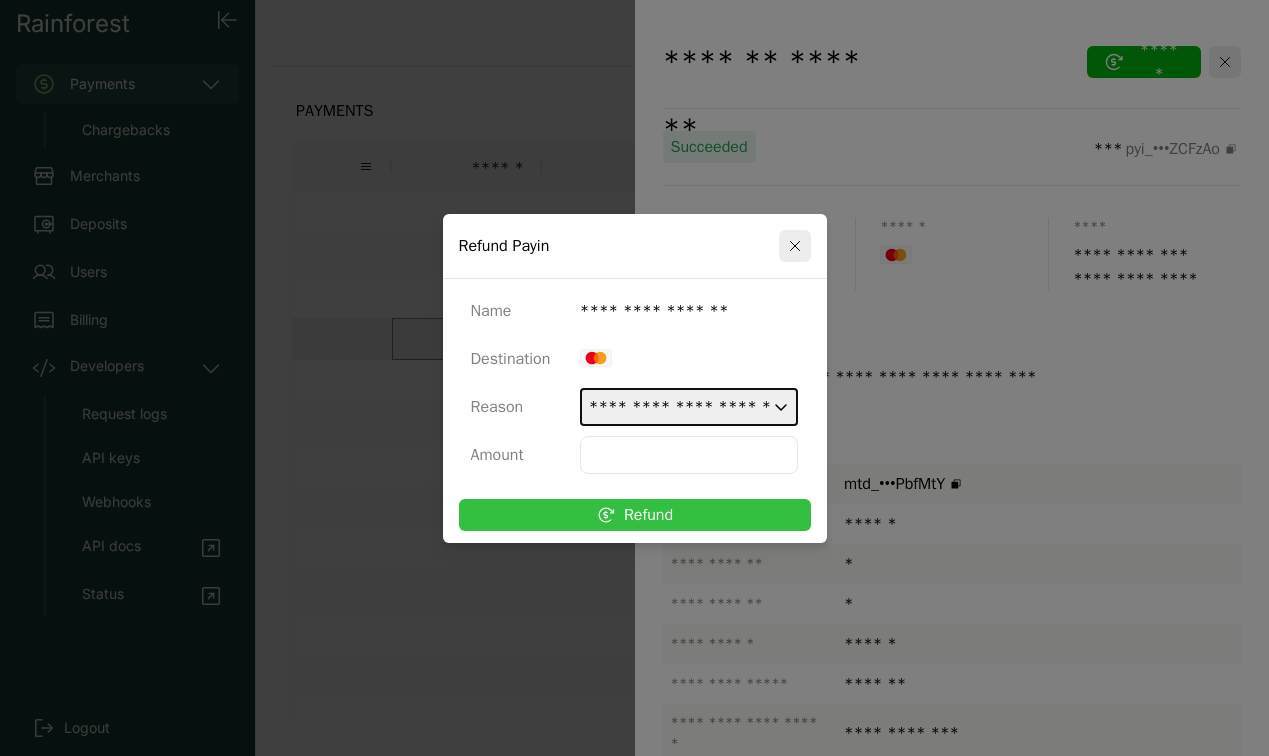click on "Refund" at bounding box center [635, 515] 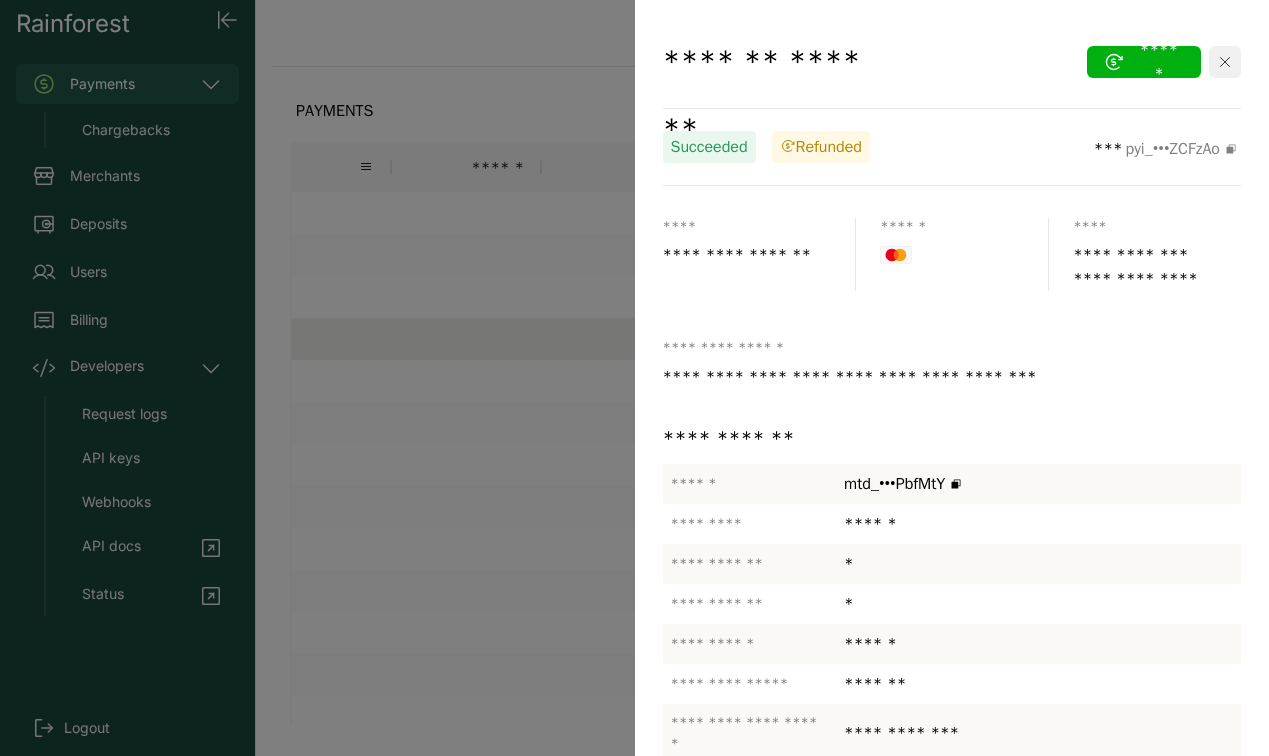 click 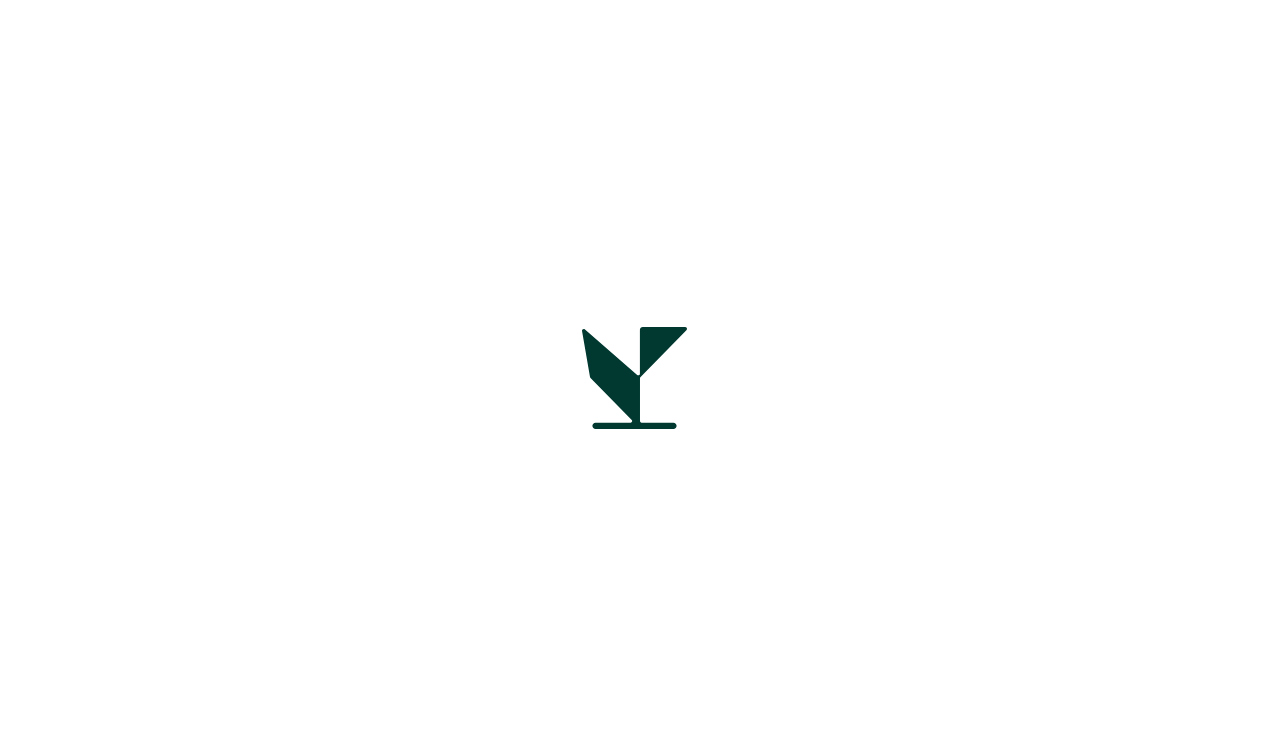 scroll, scrollTop: 0, scrollLeft: 0, axis: both 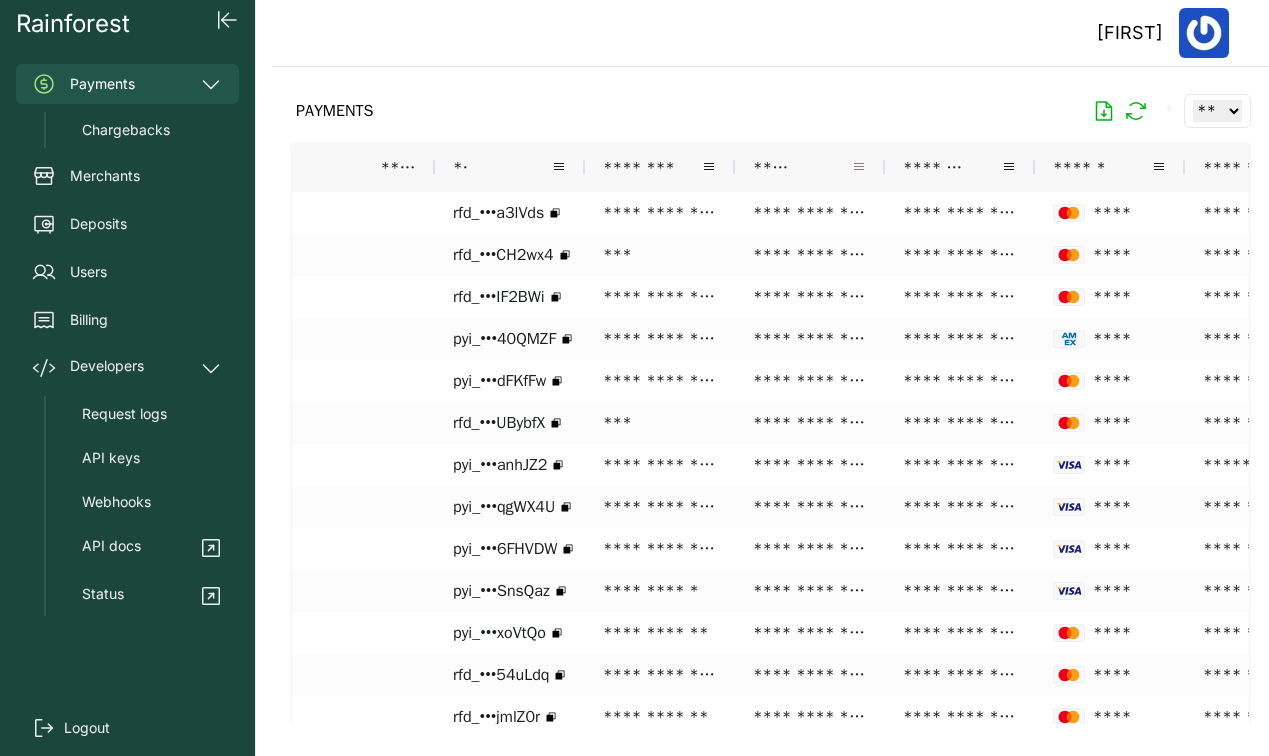 click at bounding box center [859, 167] 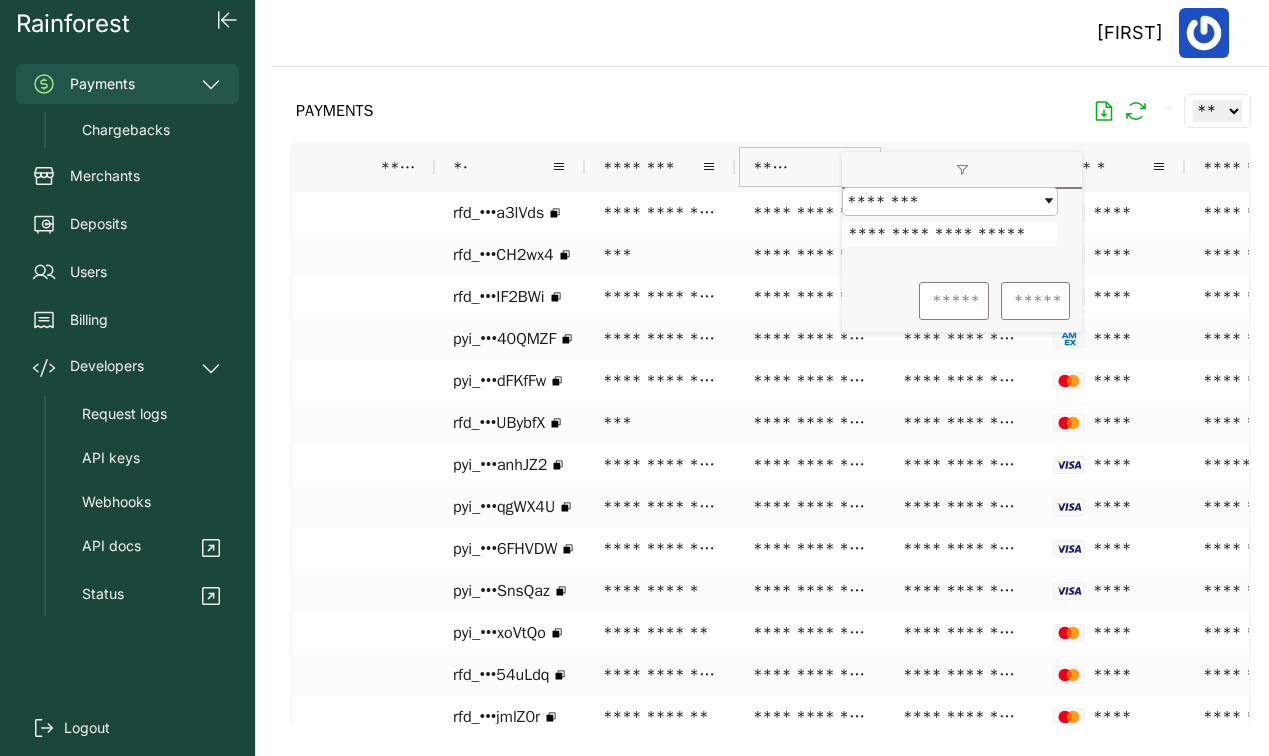 type on "**********" 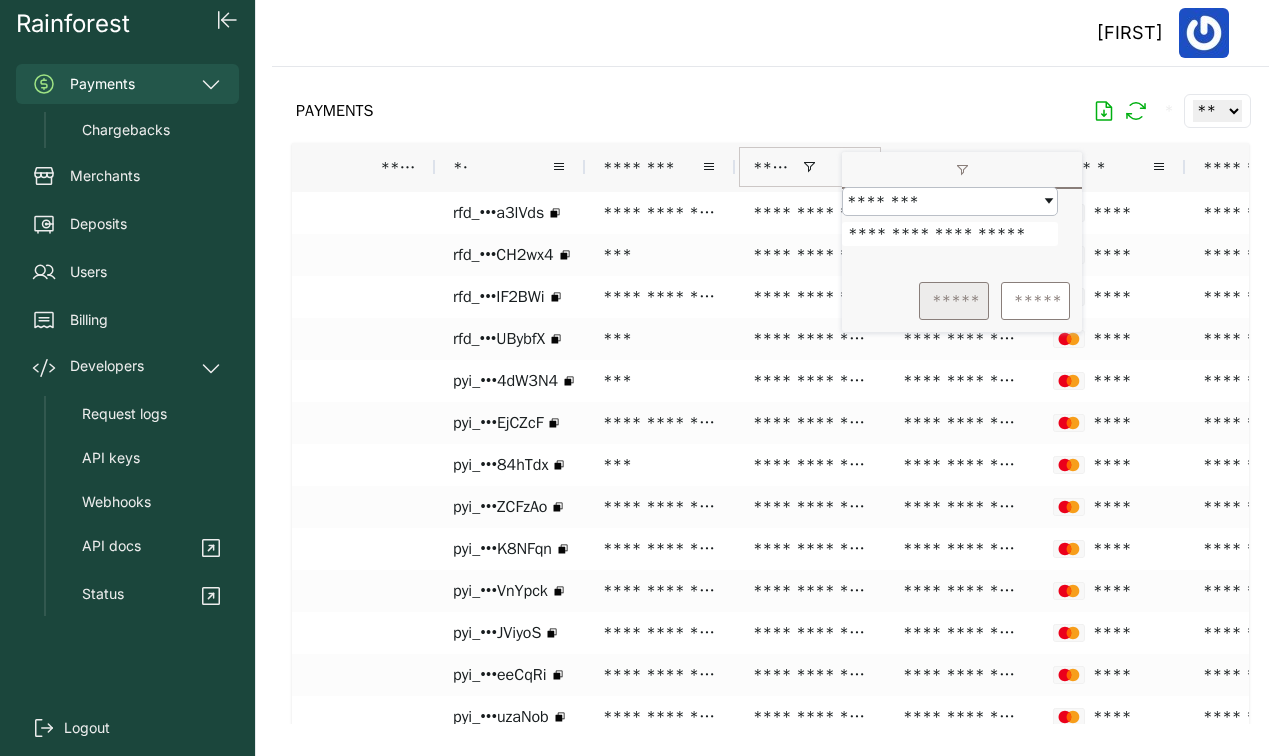 click on "*****" at bounding box center (954, 301) 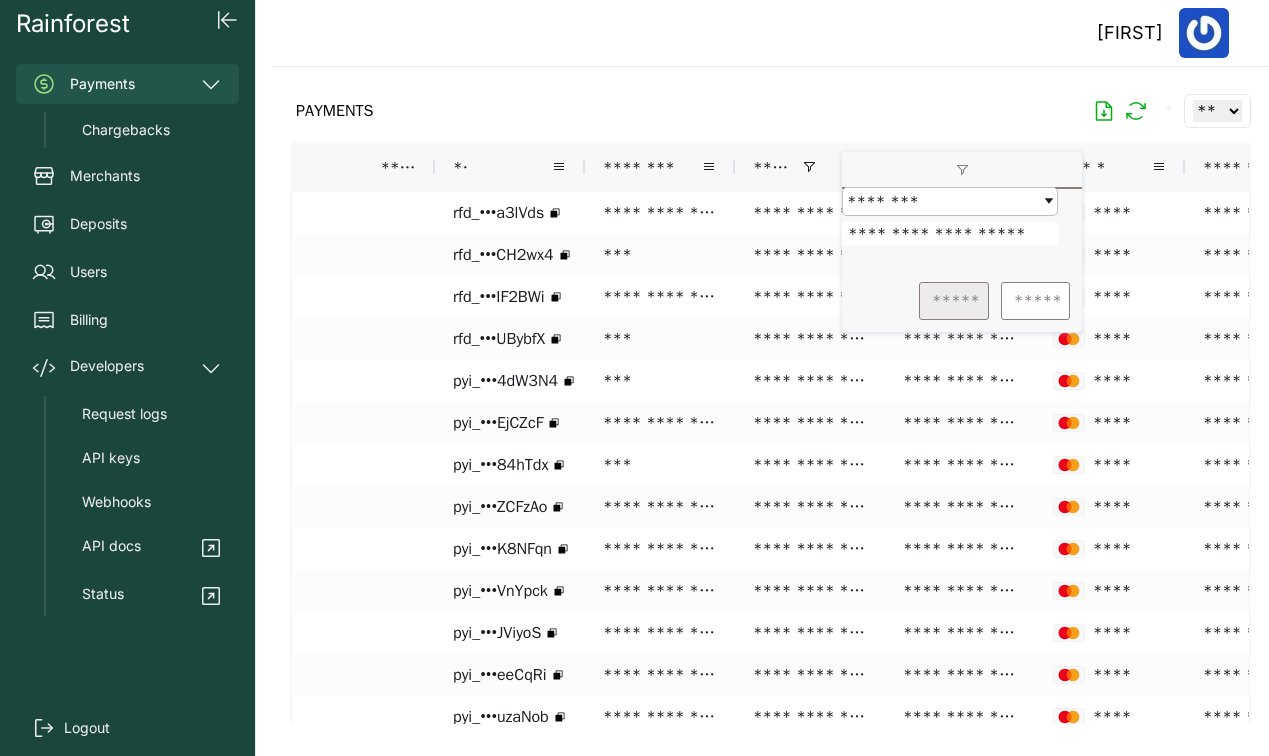 click on "*****" at bounding box center (954, 301) 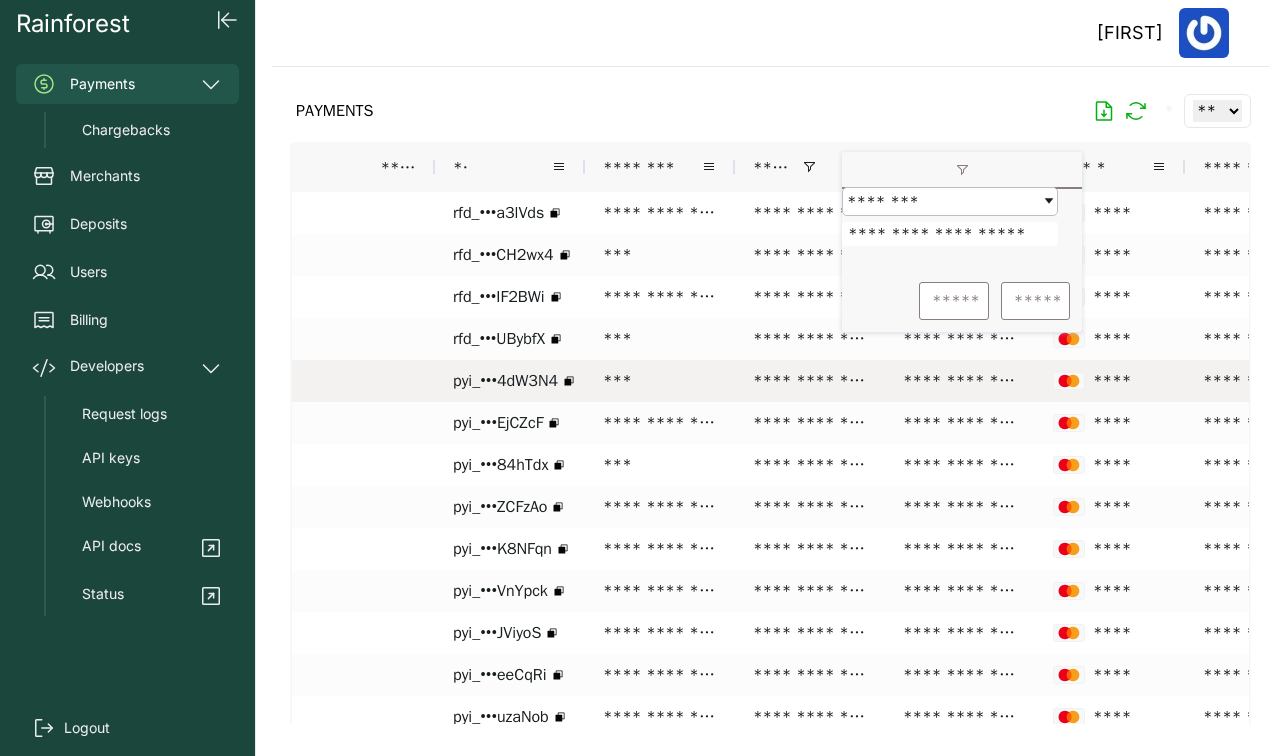 scroll, scrollTop: 0, scrollLeft: 351, axis: horizontal 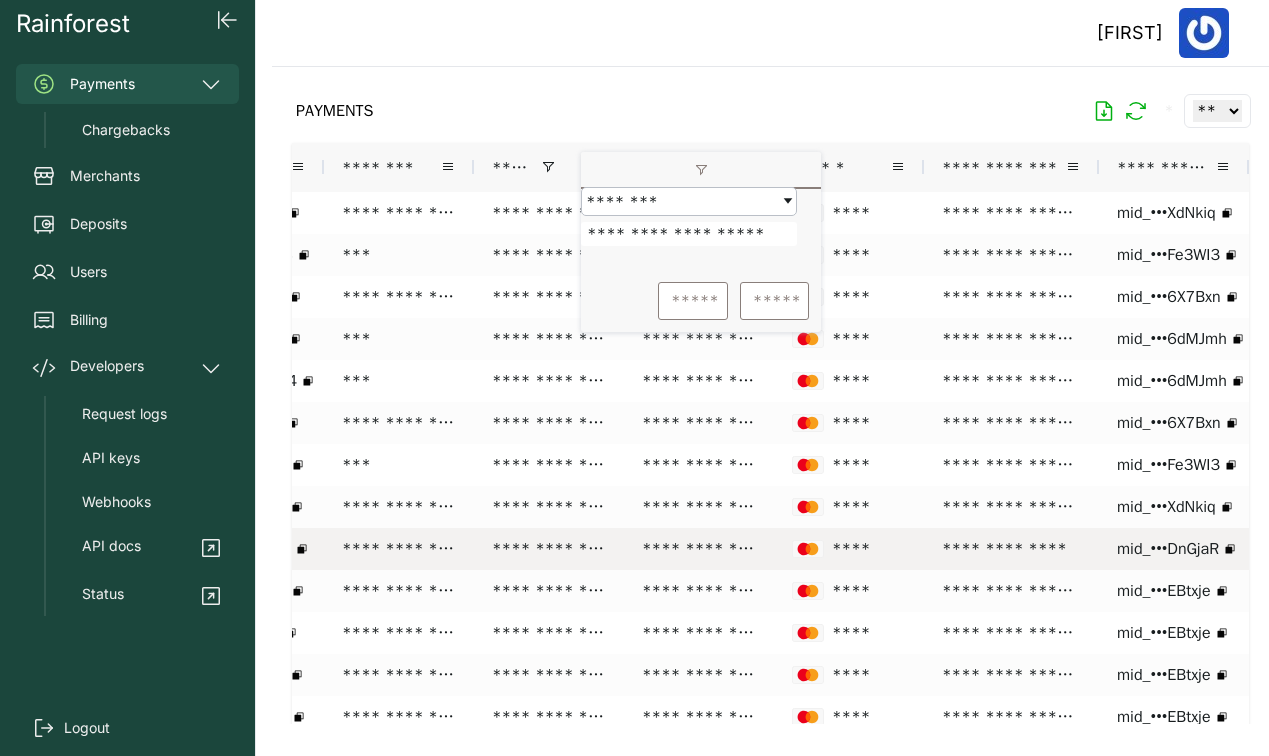 click on "**********" at bounding box center (1011, 549) 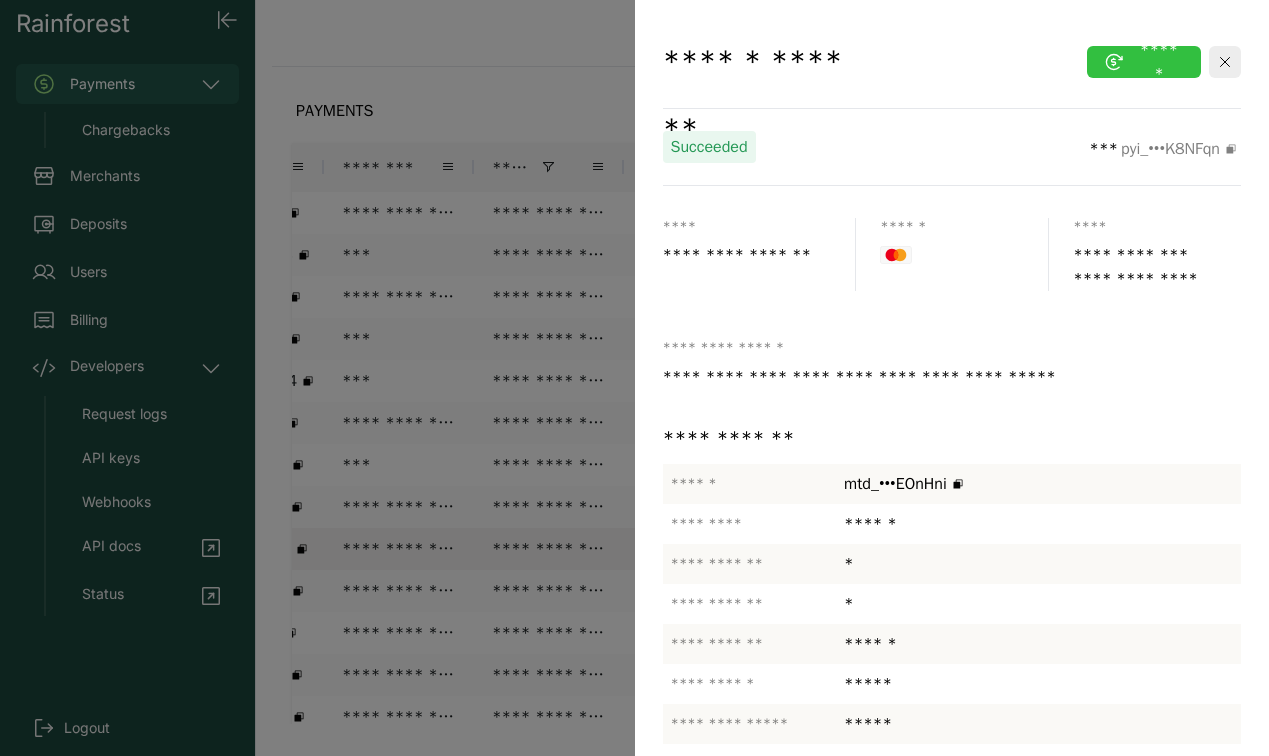 click on "******" at bounding box center [1144, 62] 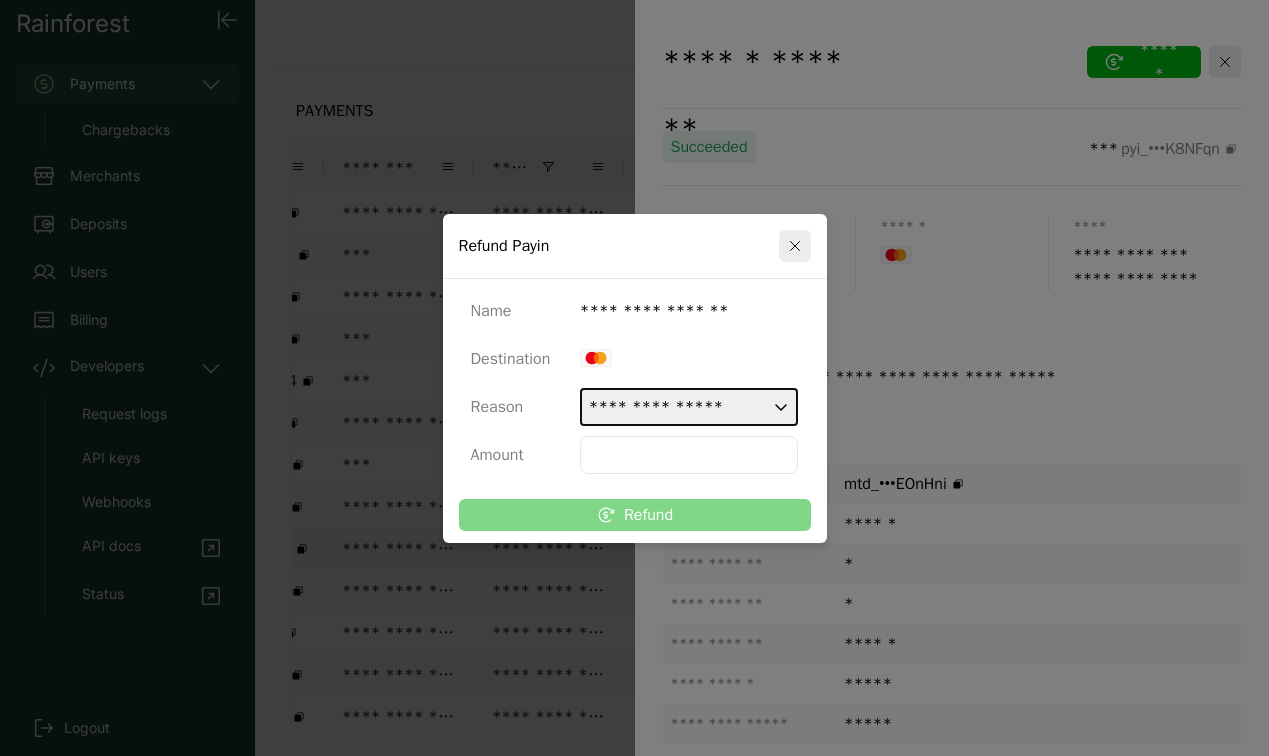 click on "**********" at bounding box center (689, 407) 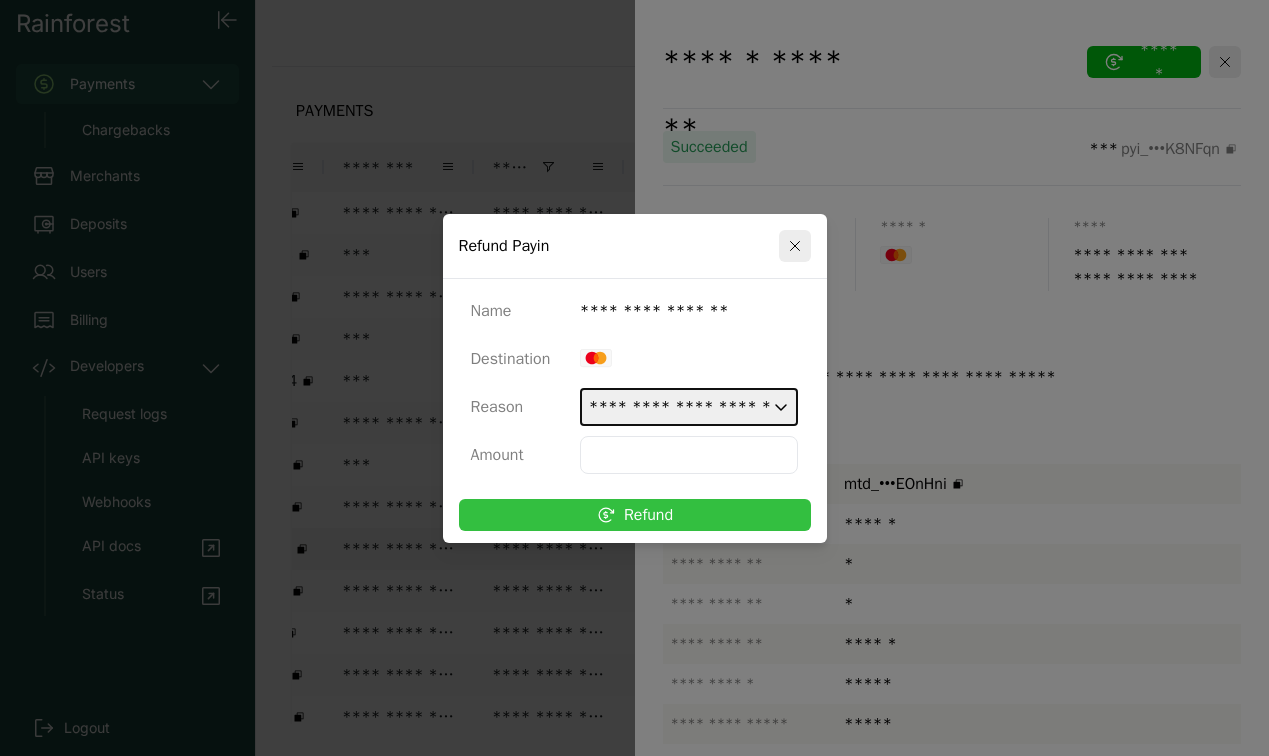 click on "Refund" at bounding box center [635, 515] 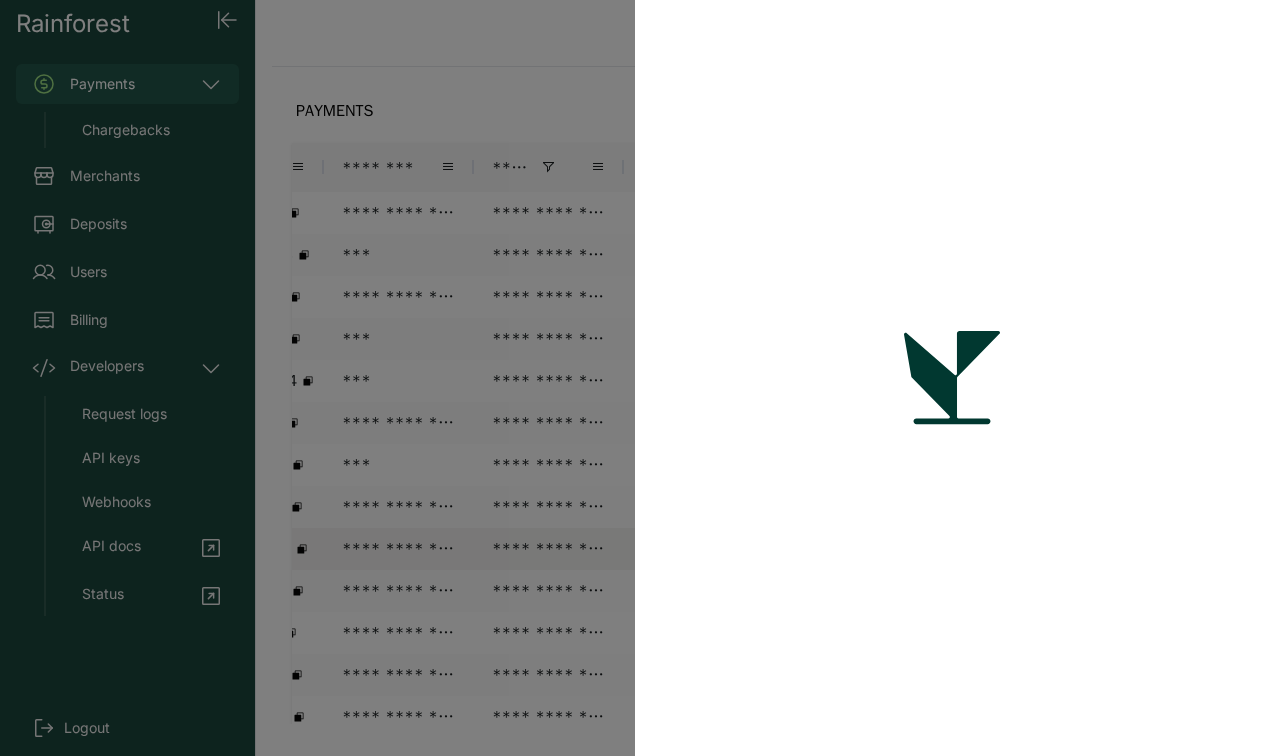 click at bounding box center (634, 378) 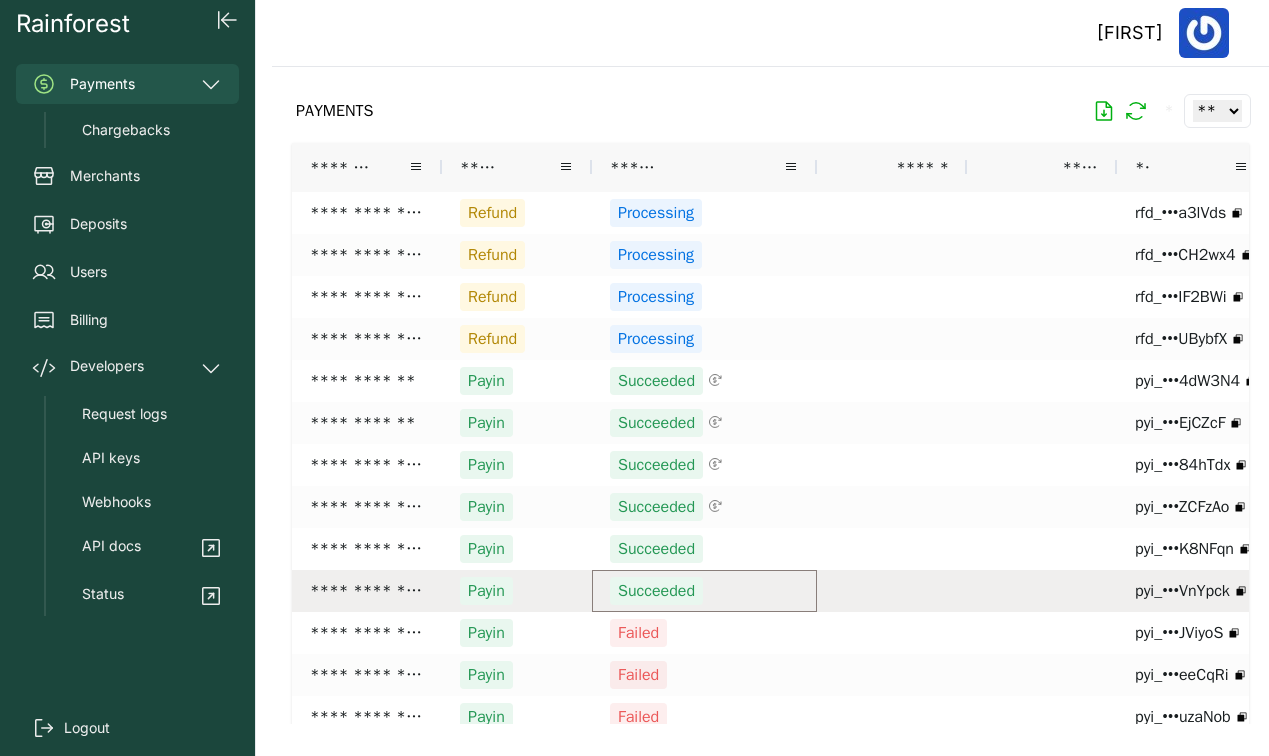 click on "Succeeded" at bounding box center [704, 591] 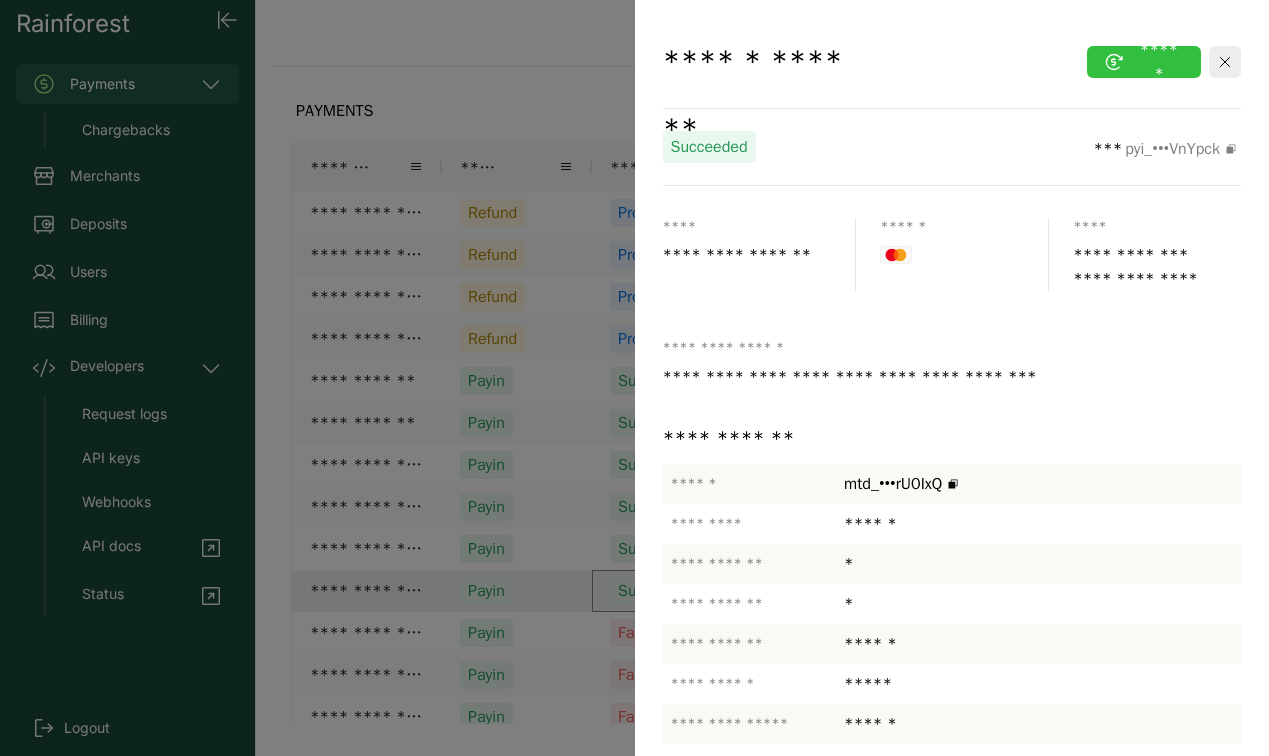 click on "******" at bounding box center (1144, 62) 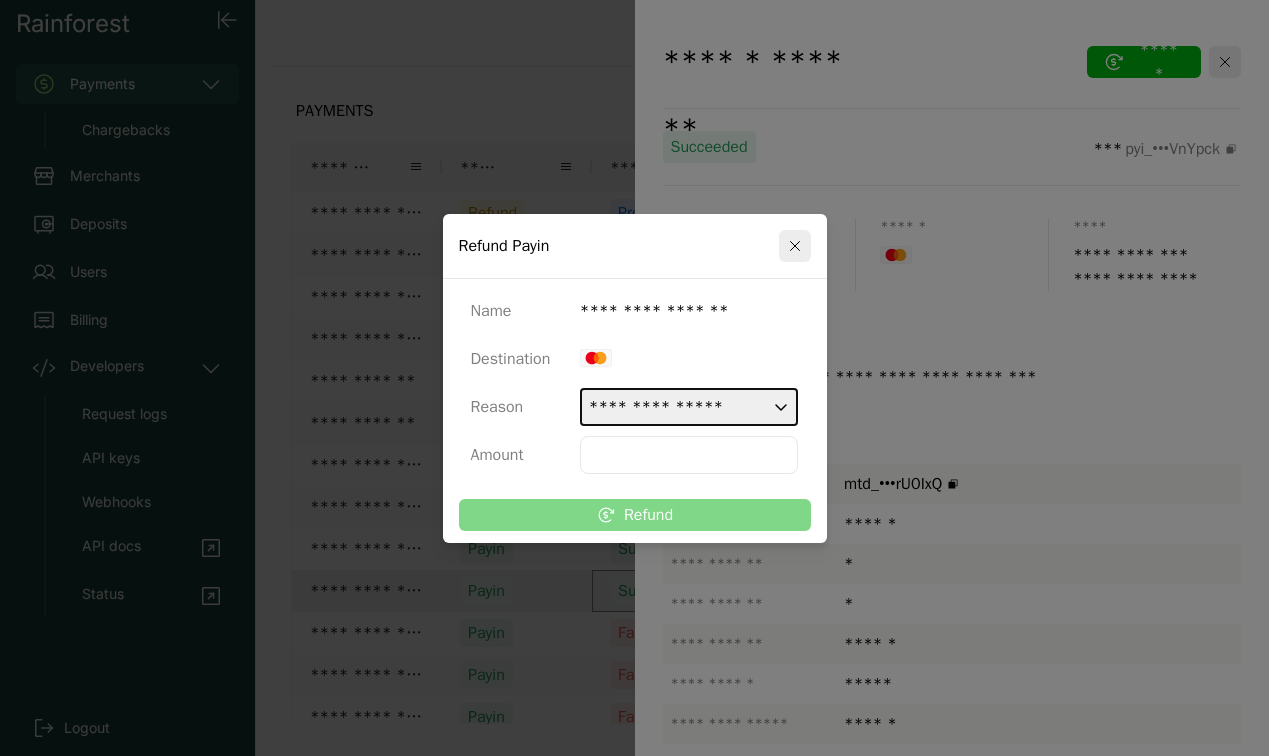 click on "**********" at bounding box center [689, 407] 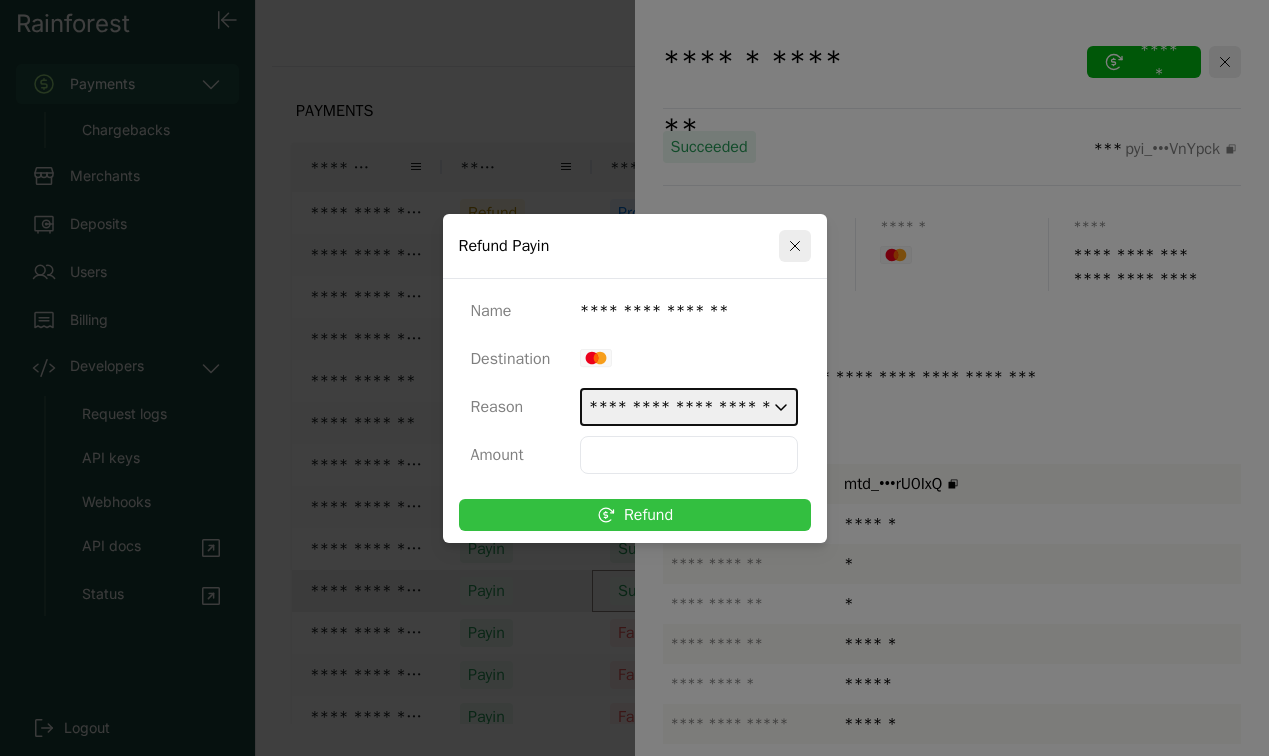 click 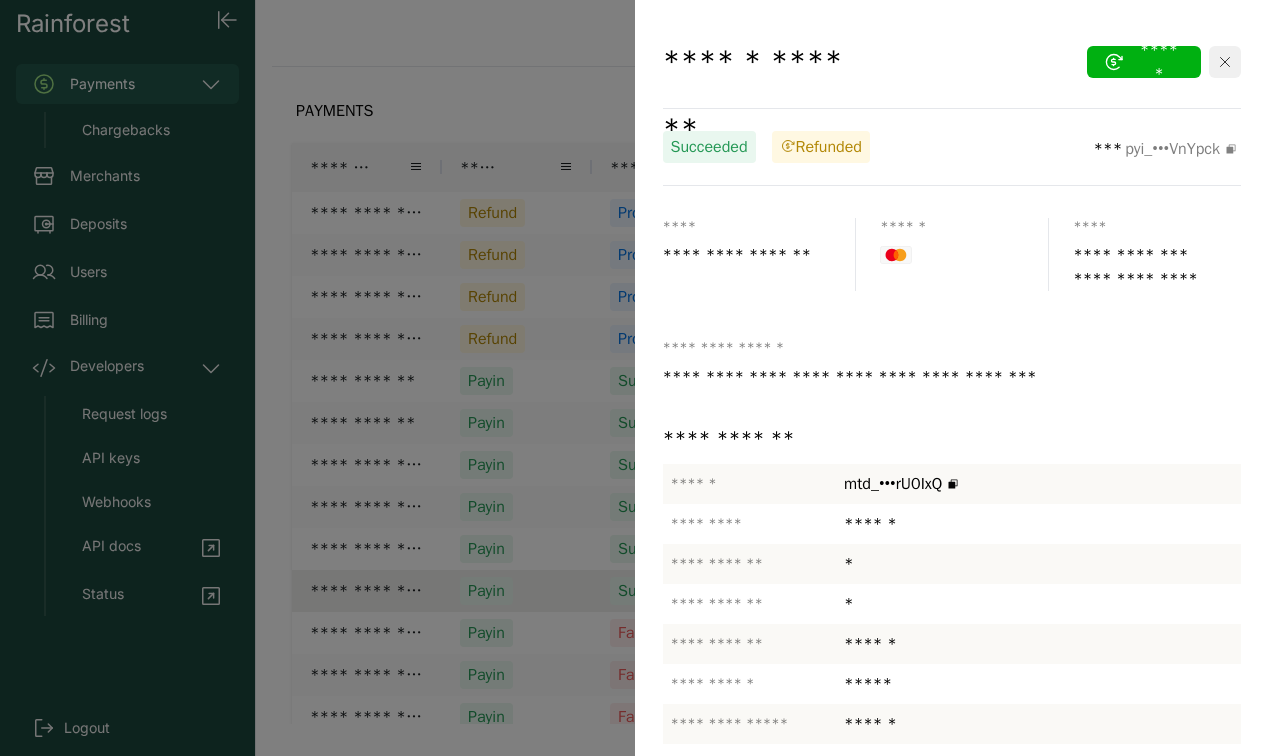 click 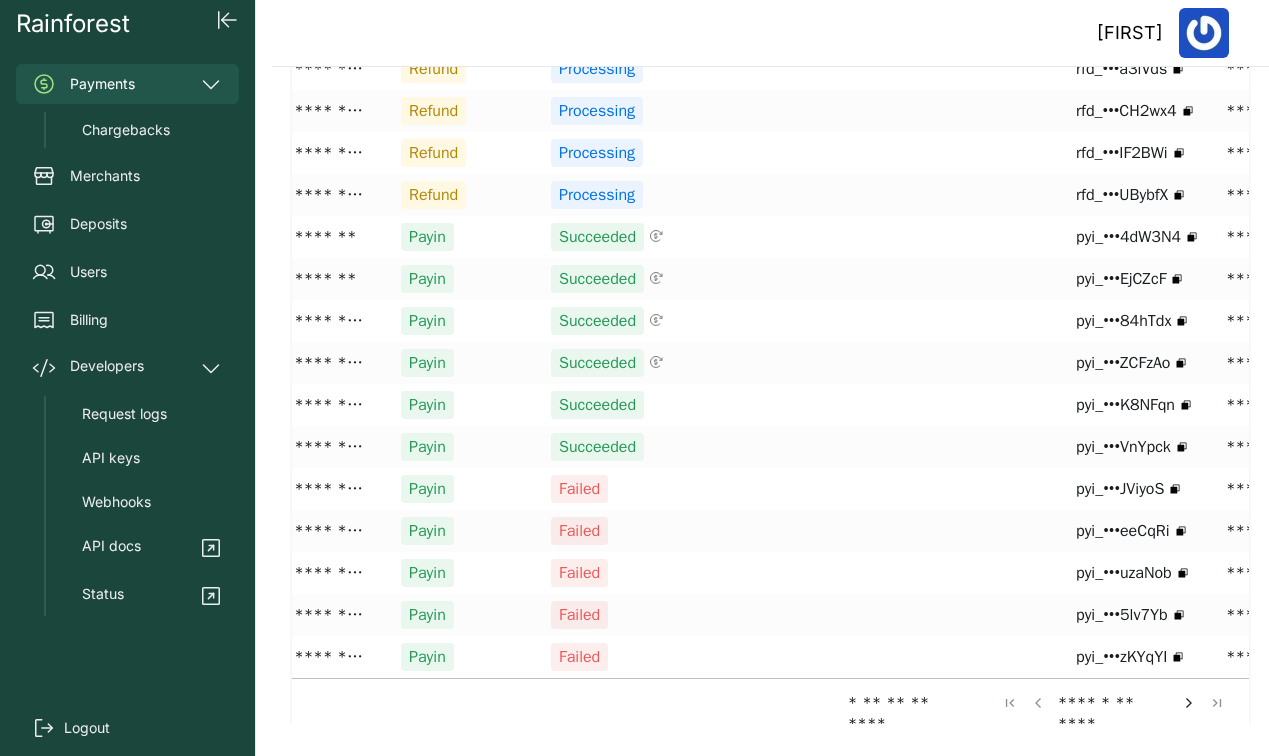 click at bounding box center [1189, 703] 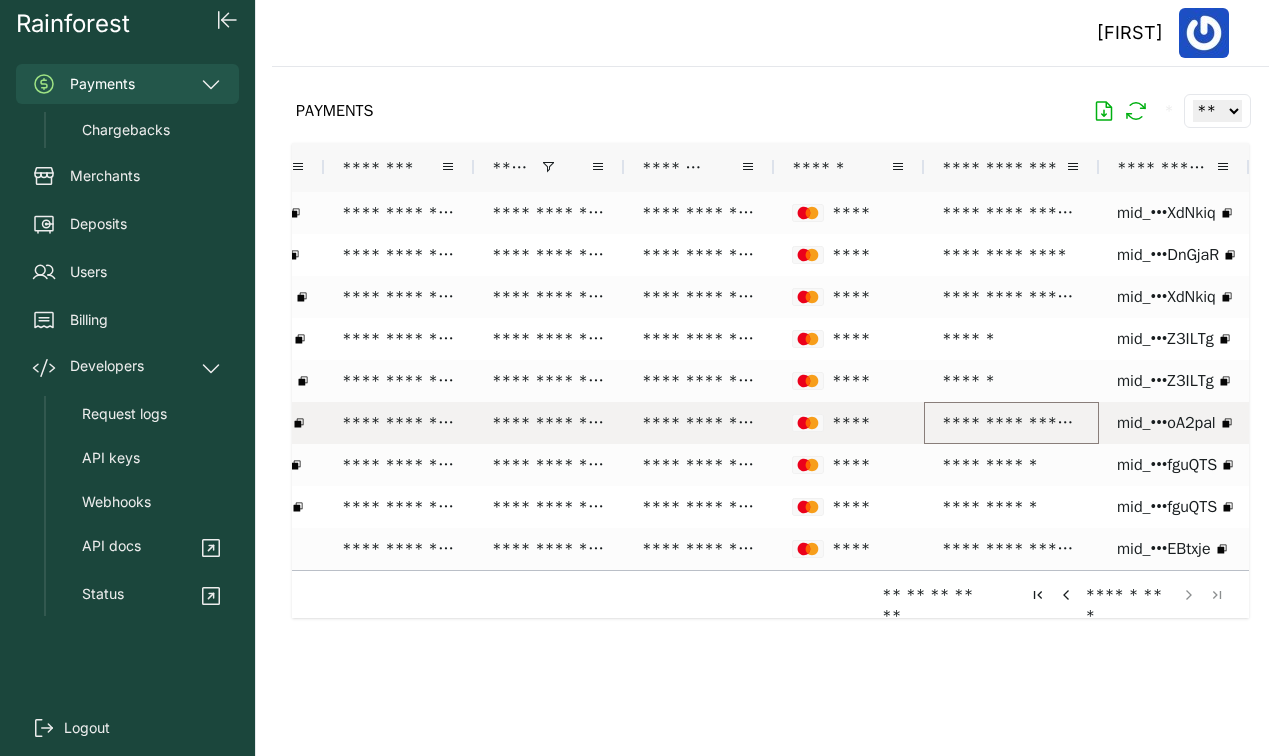 click on "**********" at bounding box center [1011, 423] 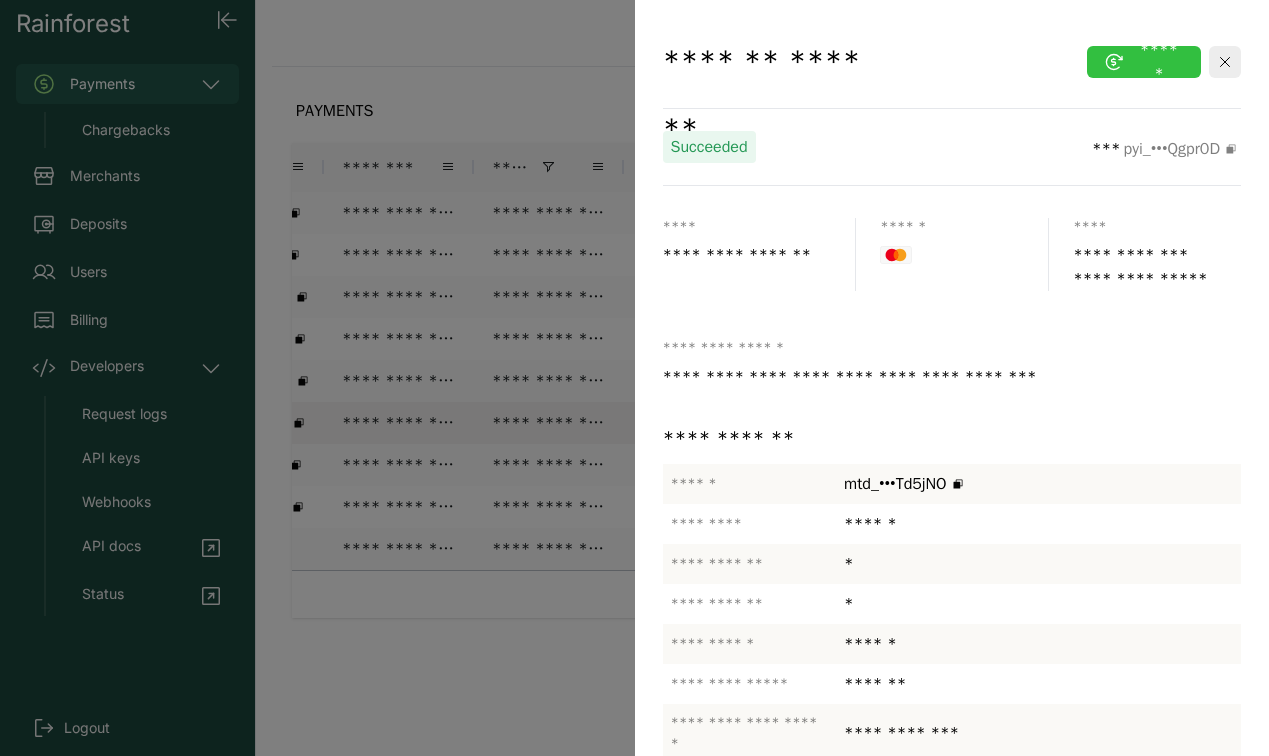click on "******" at bounding box center [1144, 62] 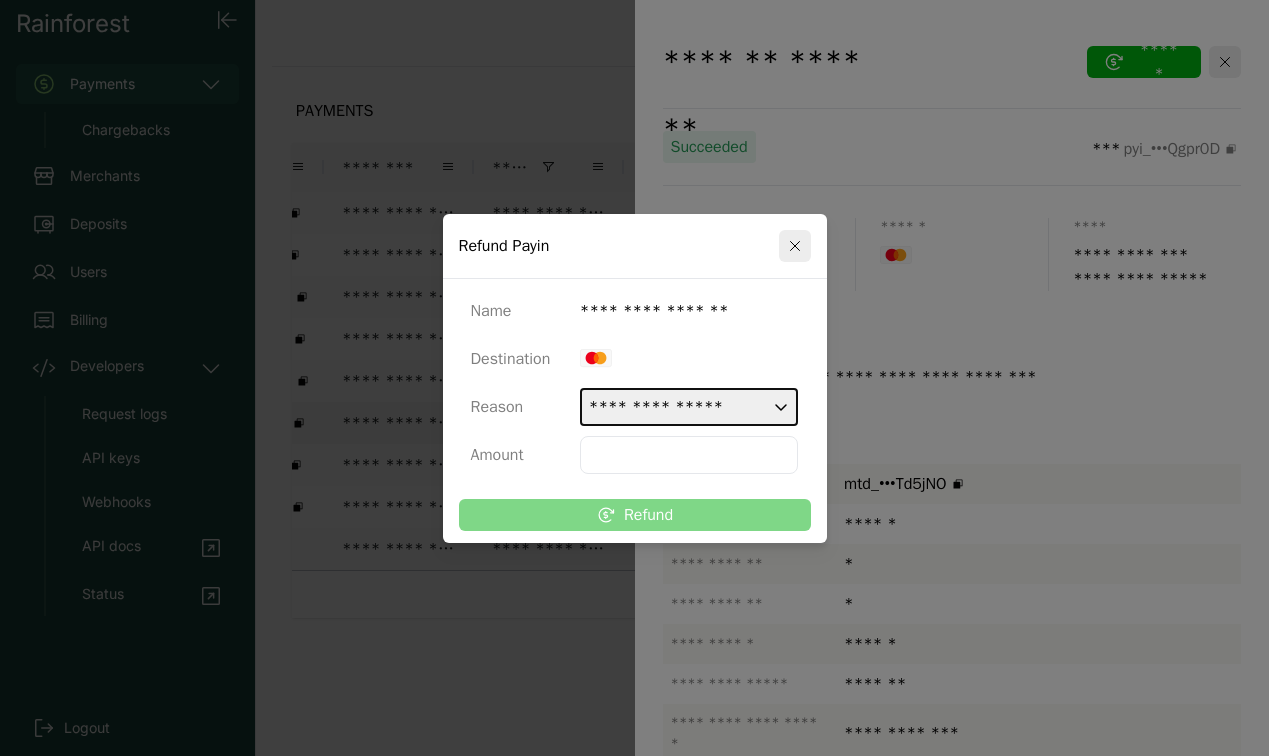 click on "**********" at bounding box center [689, 407] 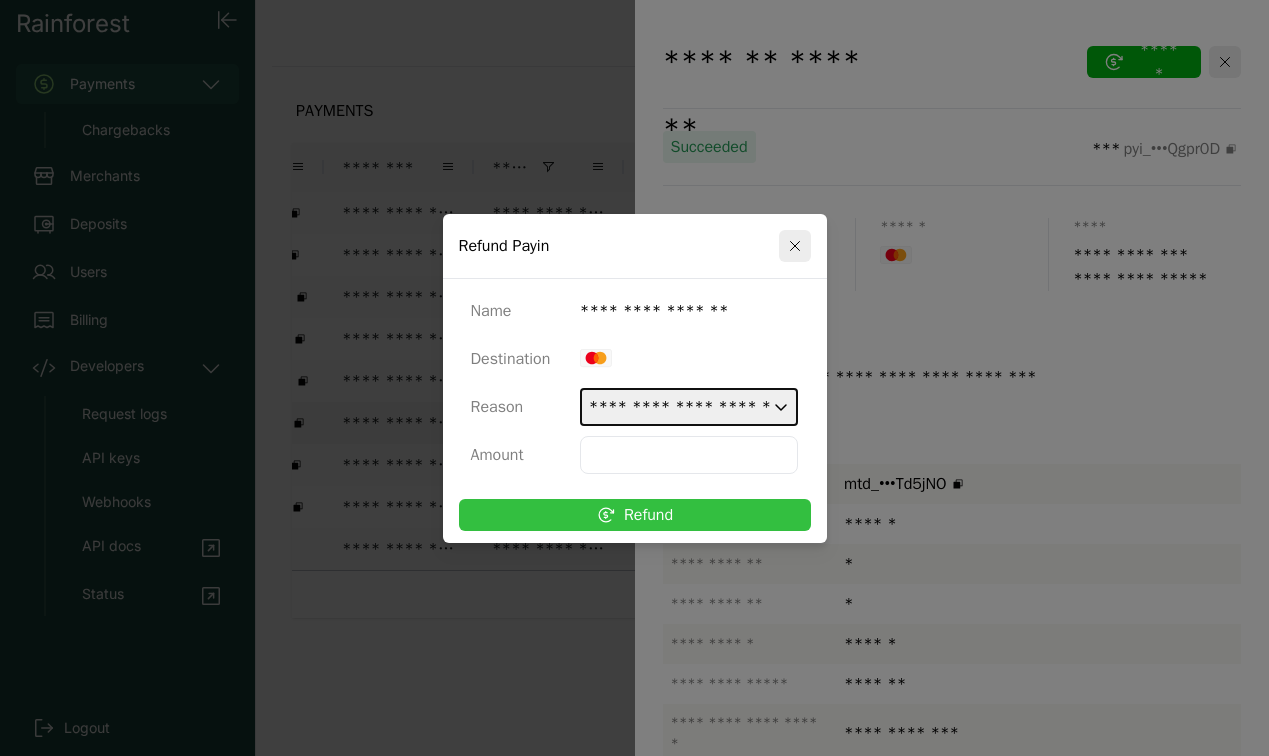 click on "Refund" at bounding box center (635, 515) 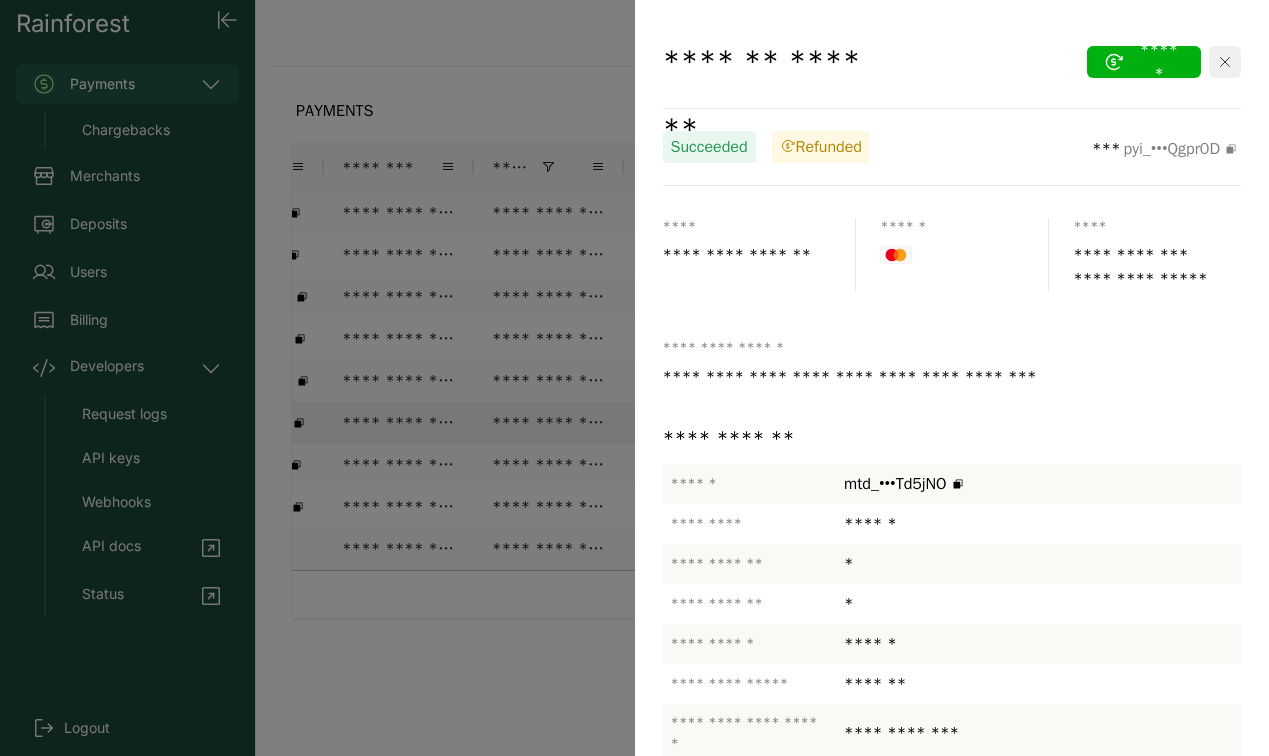 click 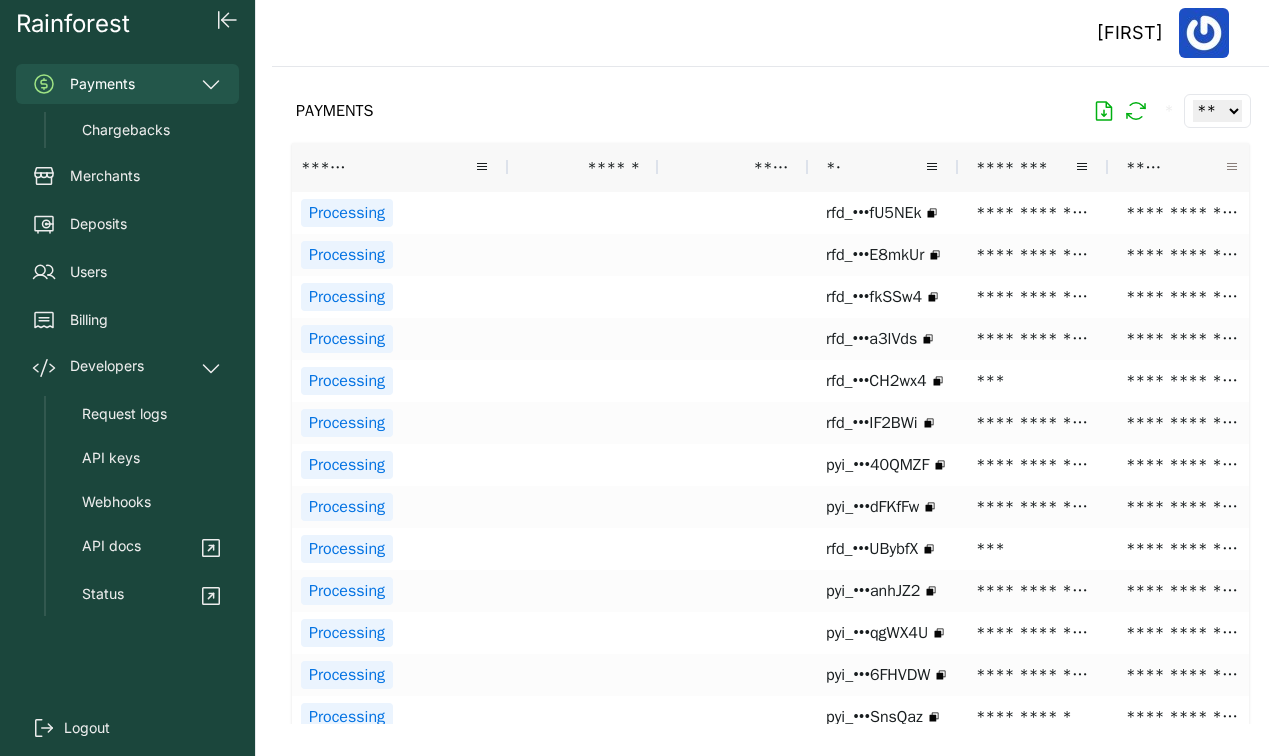 click at bounding box center (1232, 167) 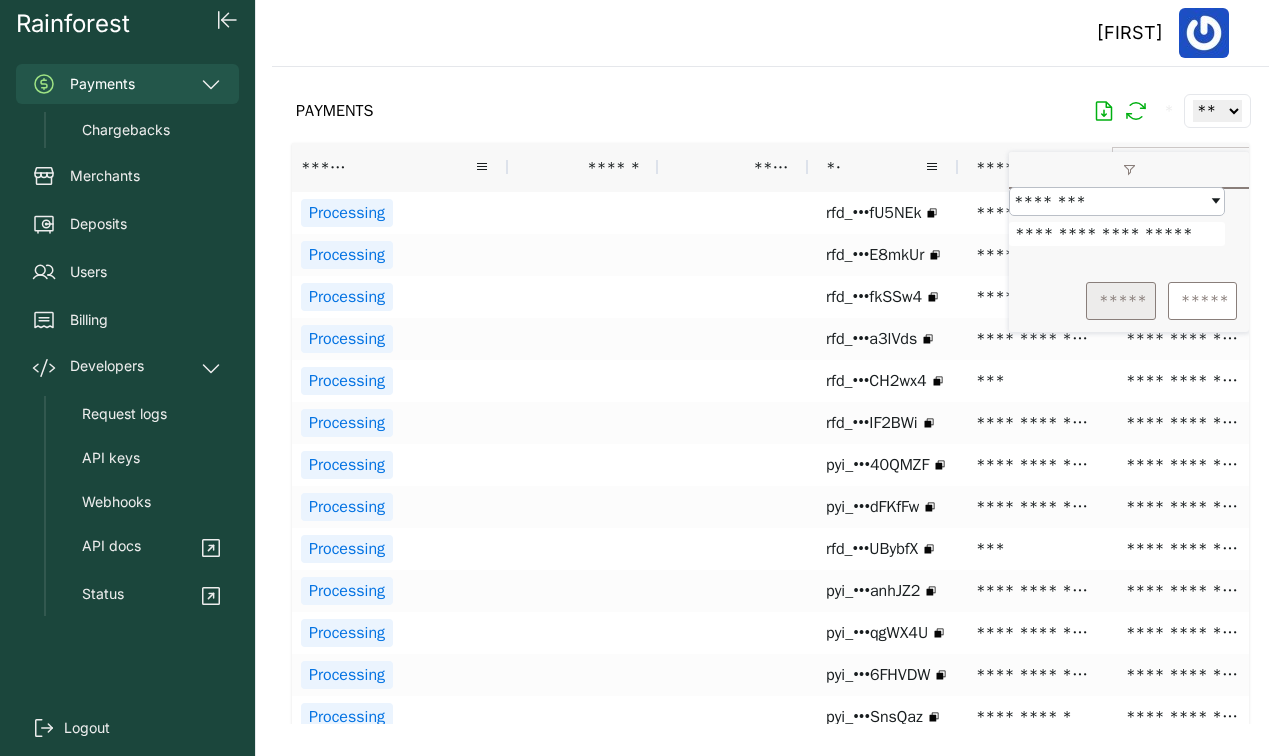 type on "**********" 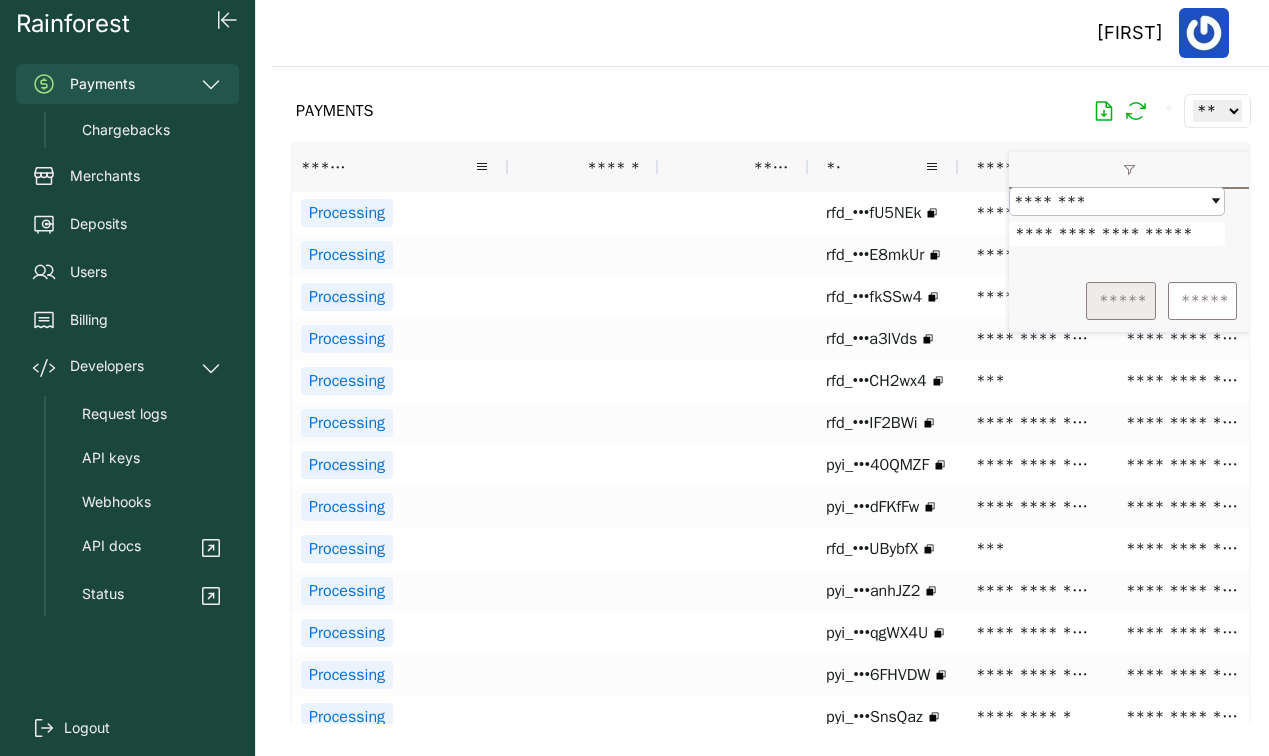 click on "*****" at bounding box center (1121, 301) 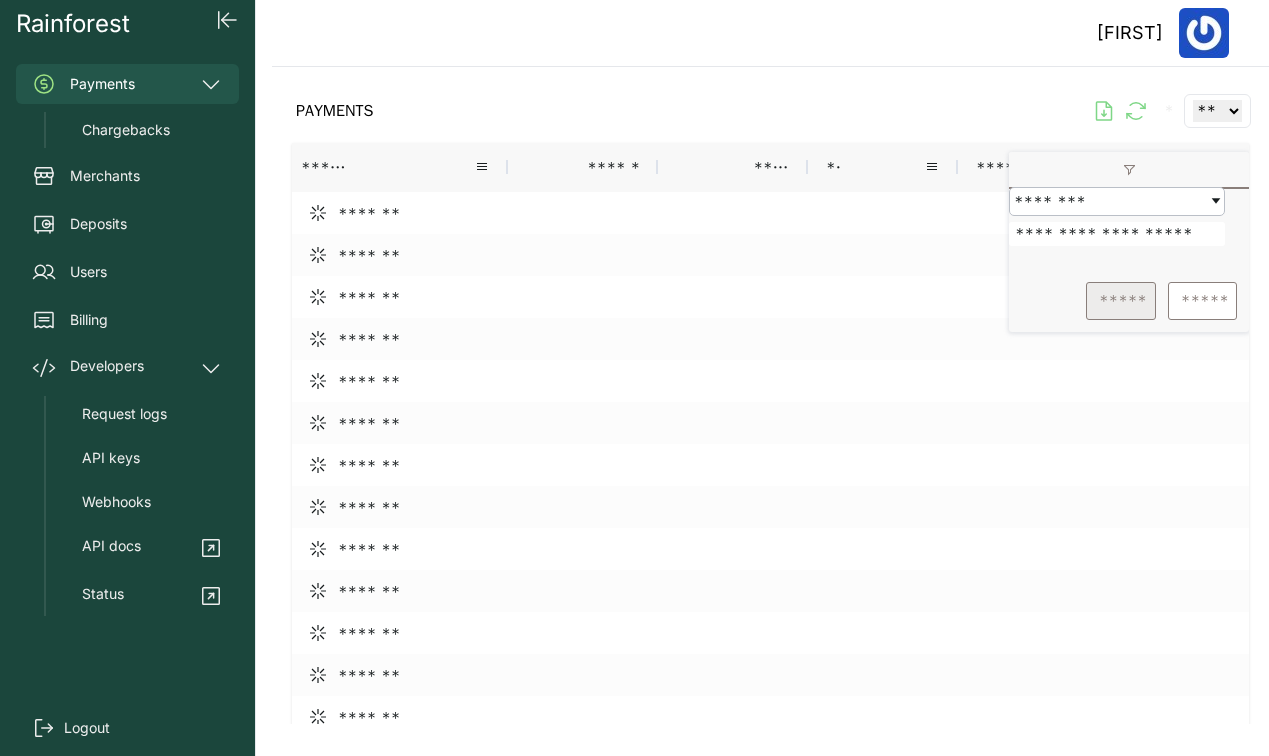 click on "*****" at bounding box center (1121, 301) 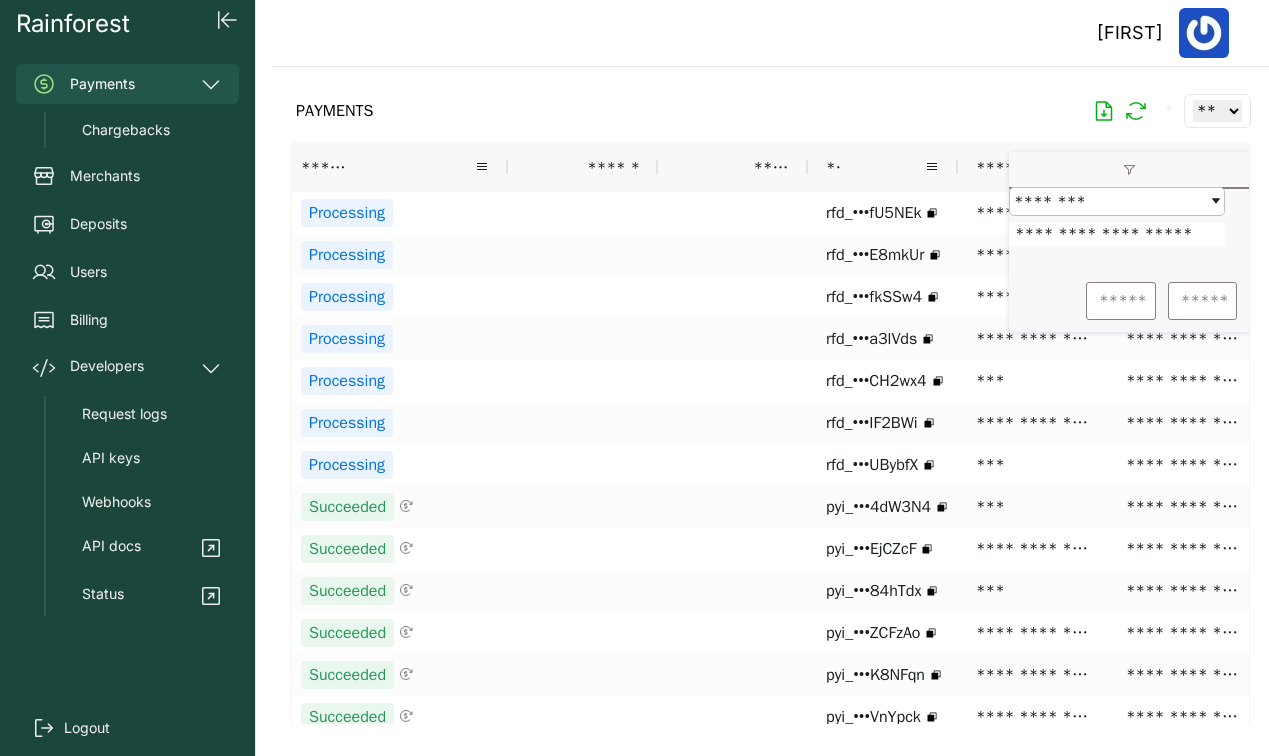 click on "PAYMENTS * ** ** ** ***" at bounding box center [770, 111] 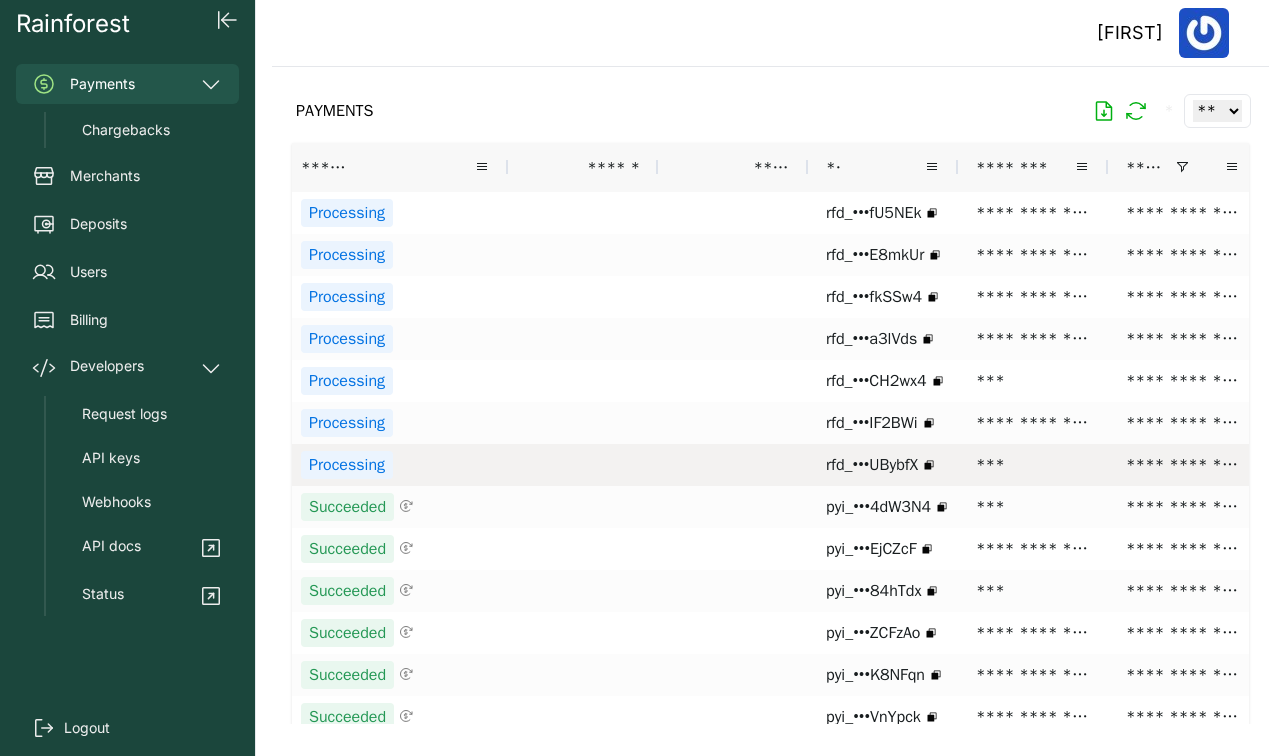 scroll, scrollTop: 0, scrollLeft: 205, axis: horizontal 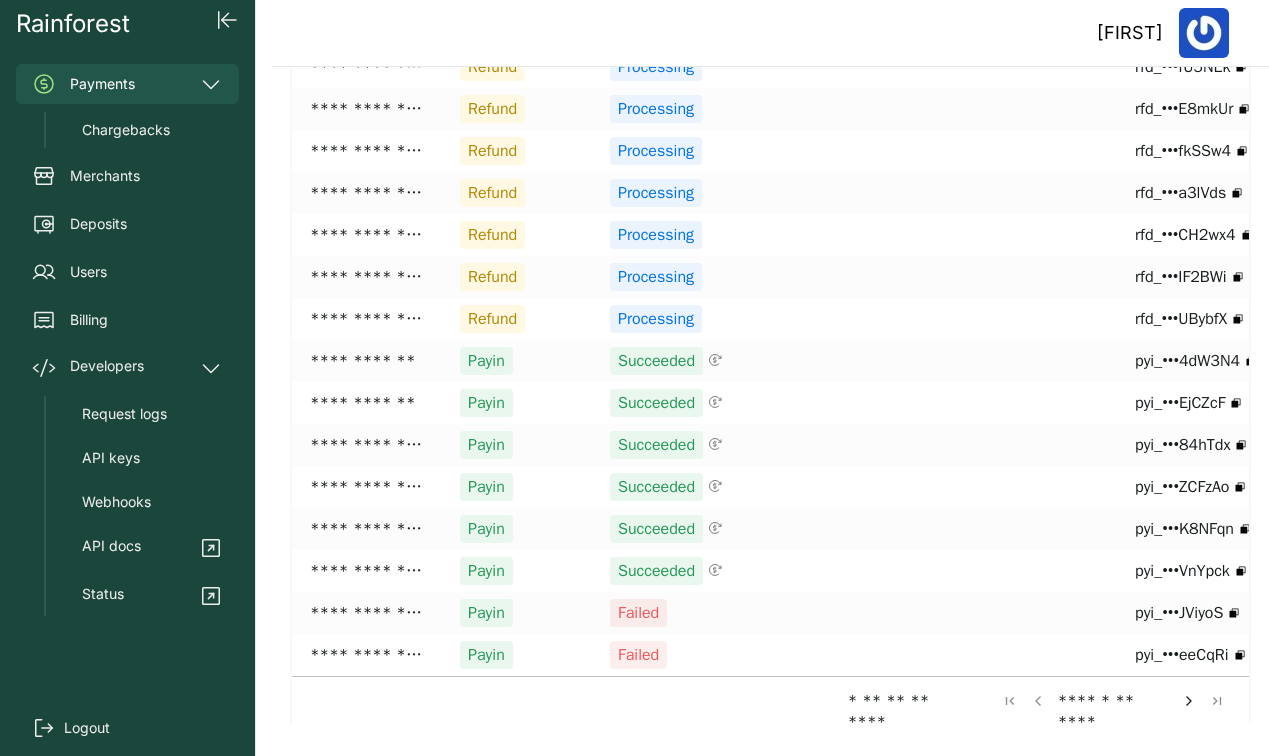 click at bounding box center [1189, 701] 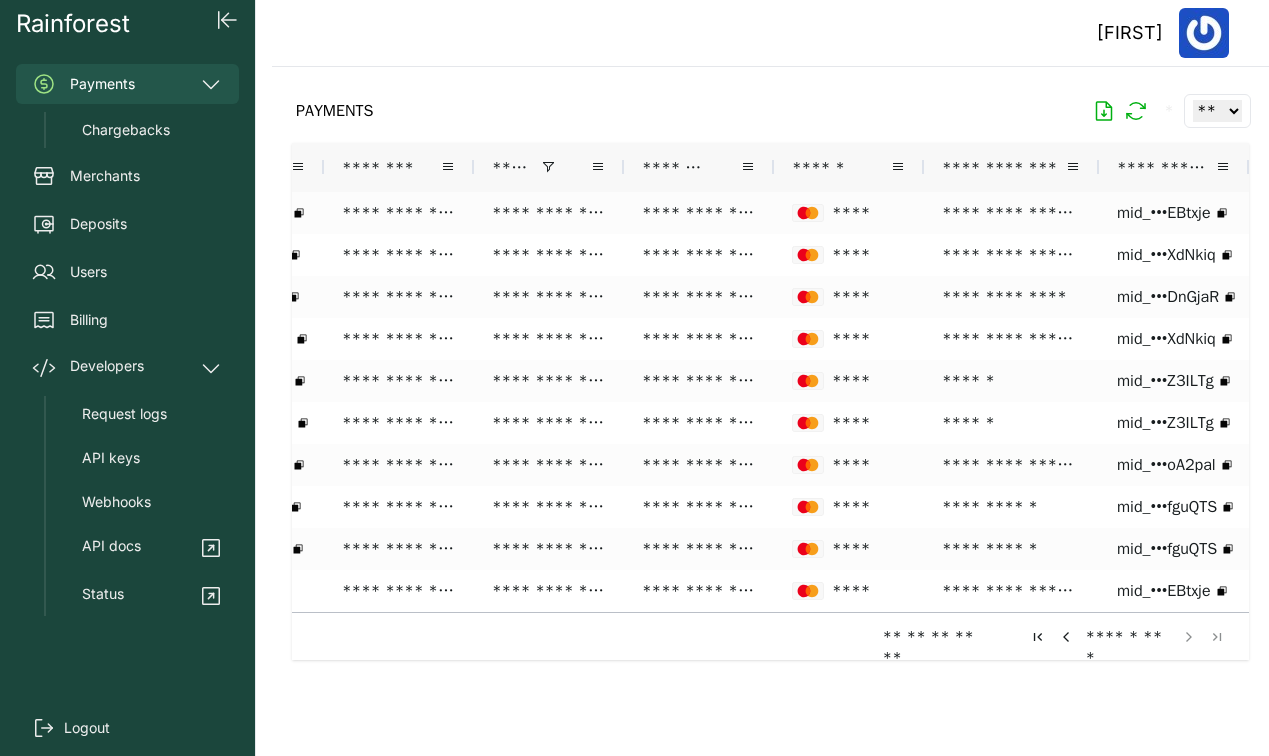 click at bounding box center [1189, 637] 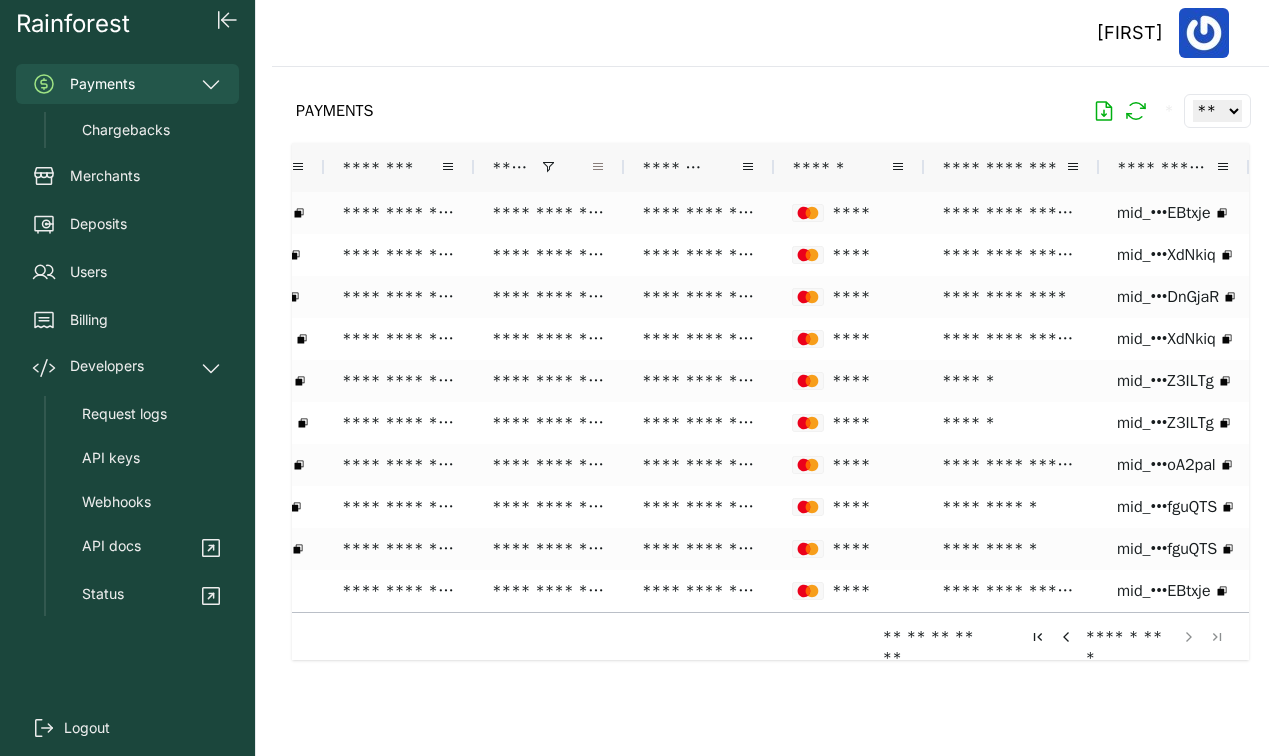 click at bounding box center (598, 167) 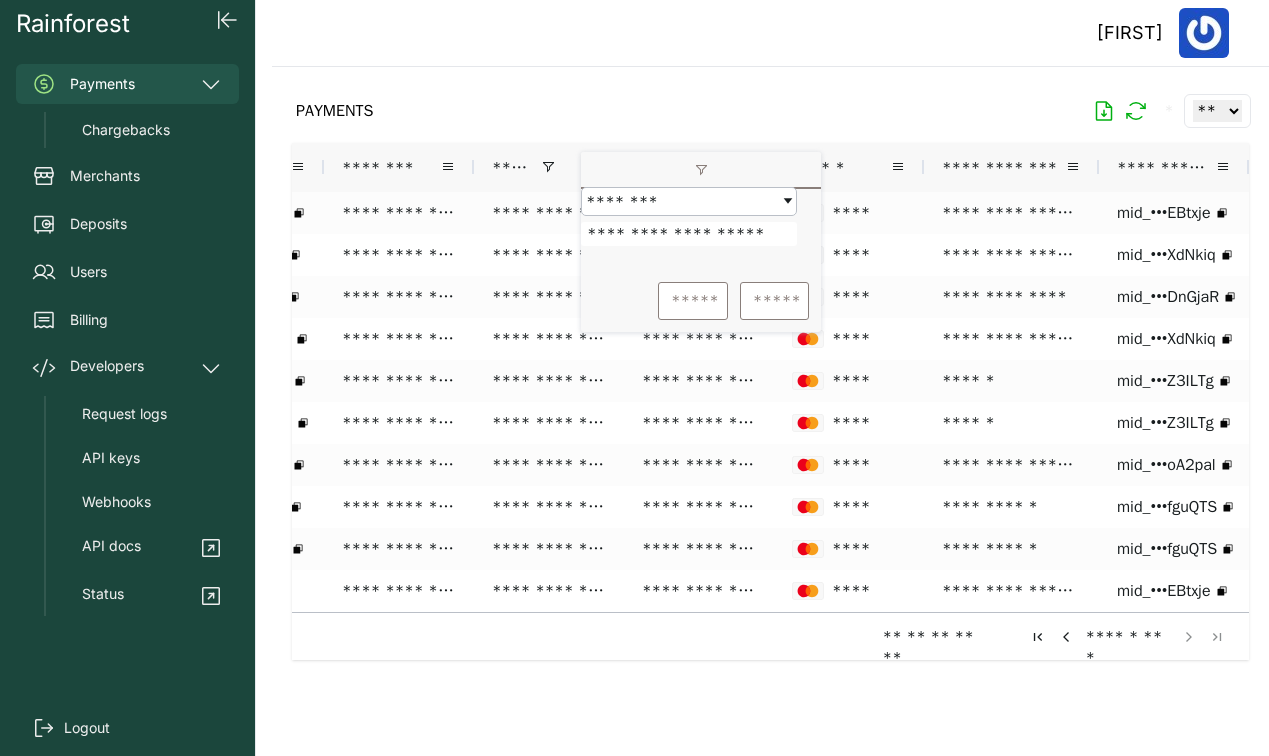 drag, startPoint x: 767, startPoint y: 253, endPoint x: 642, endPoint y: 249, distance: 125.06398 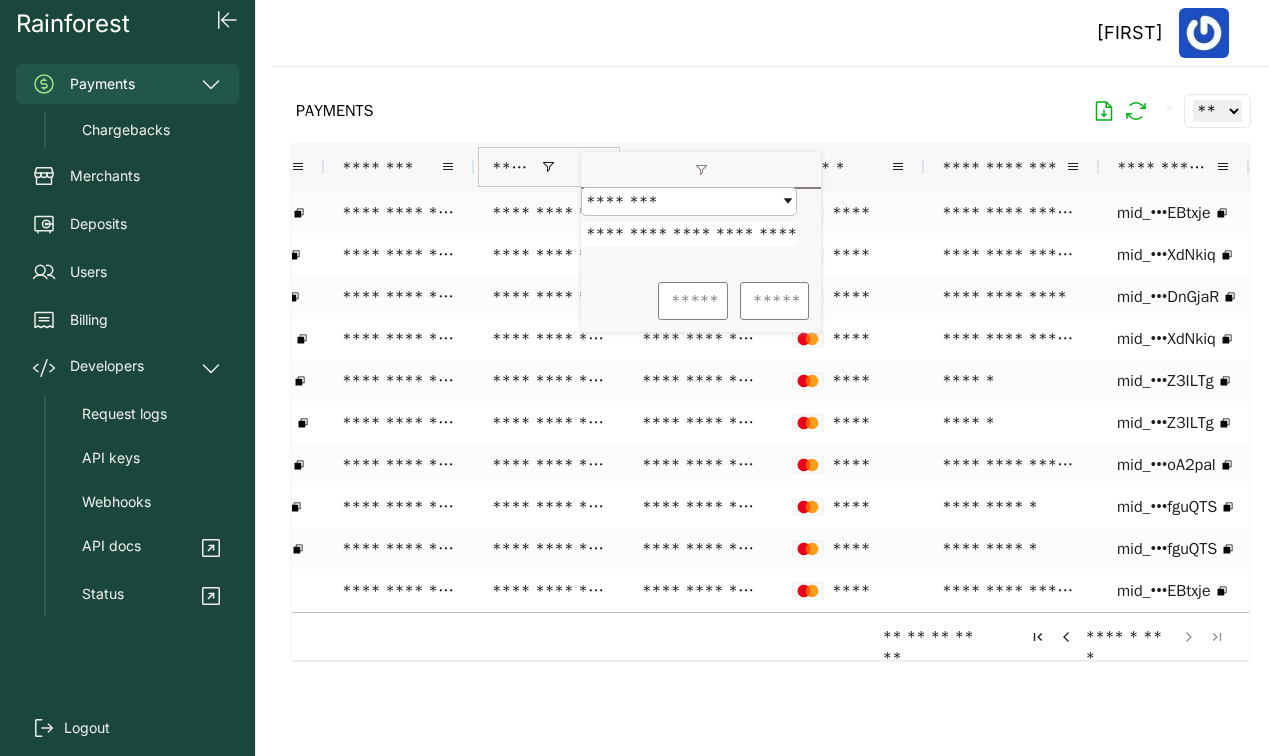 type on "**********" 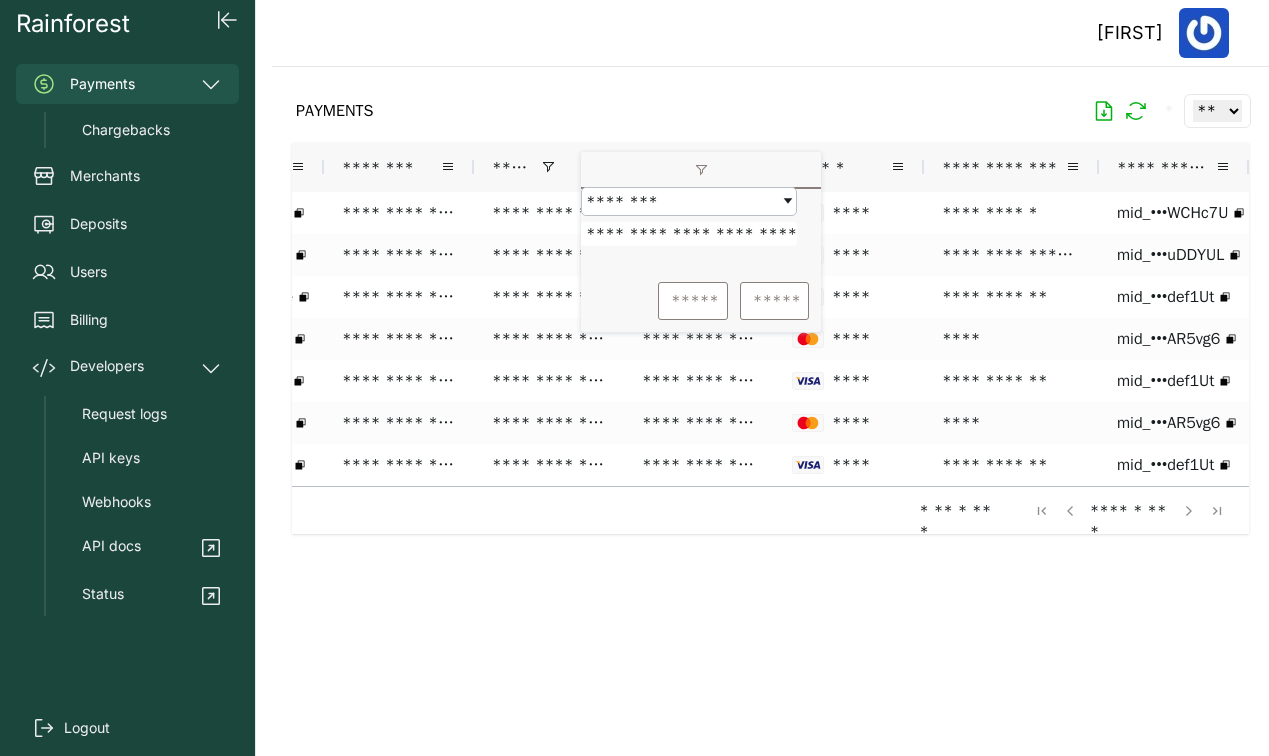 click on "PAYMENTS * ** ** ** ***" at bounding box center (770, 111) 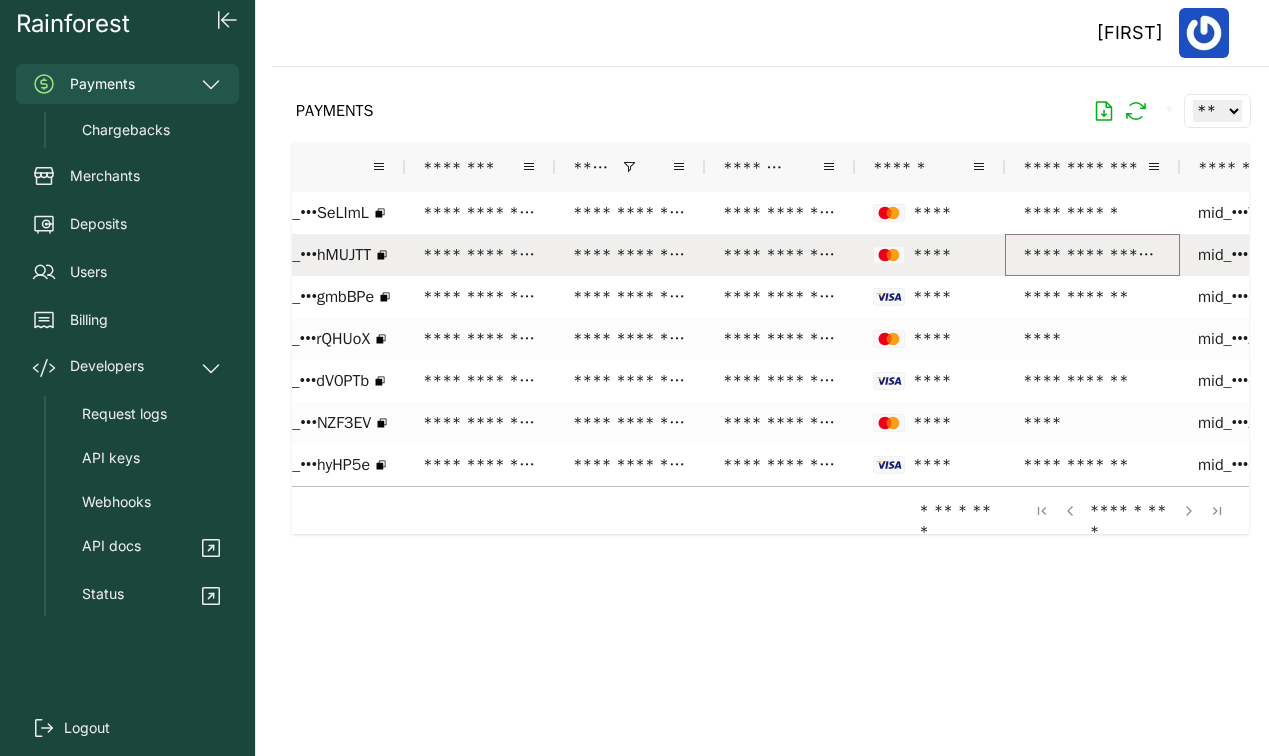 click on "**********" at bounding box center [1092, 255] 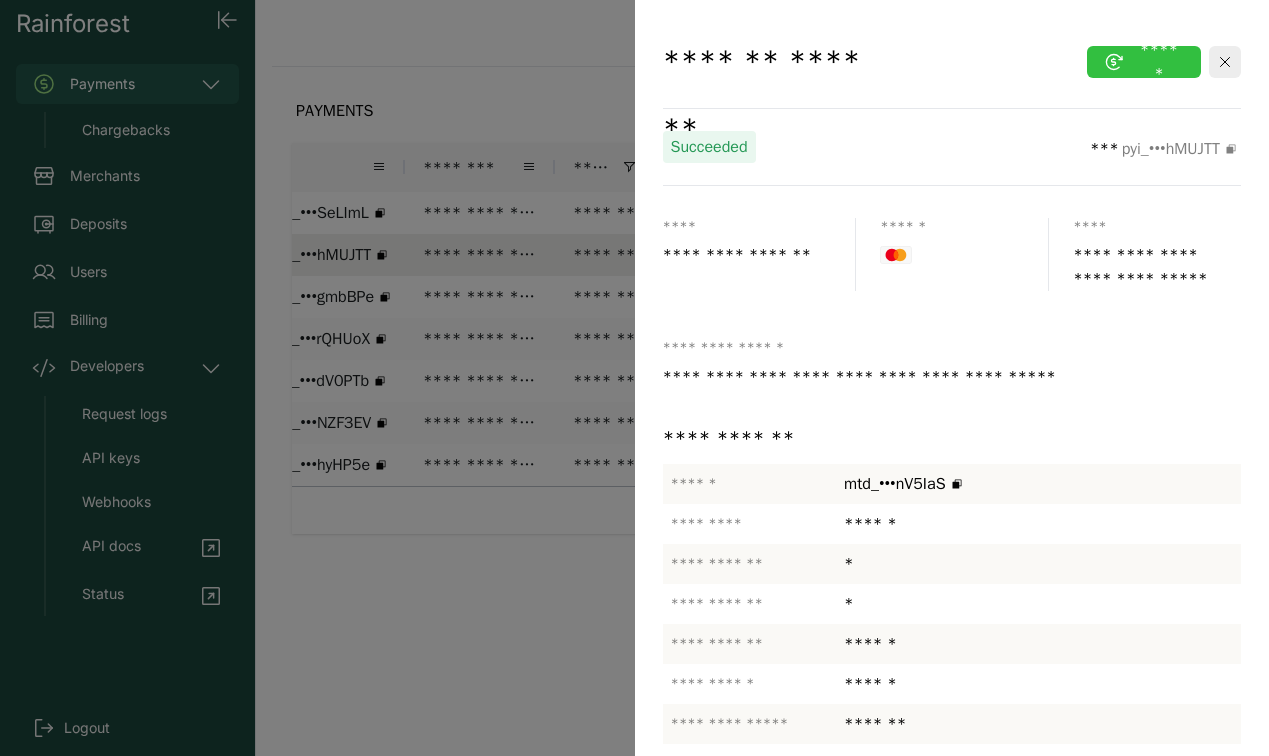 click 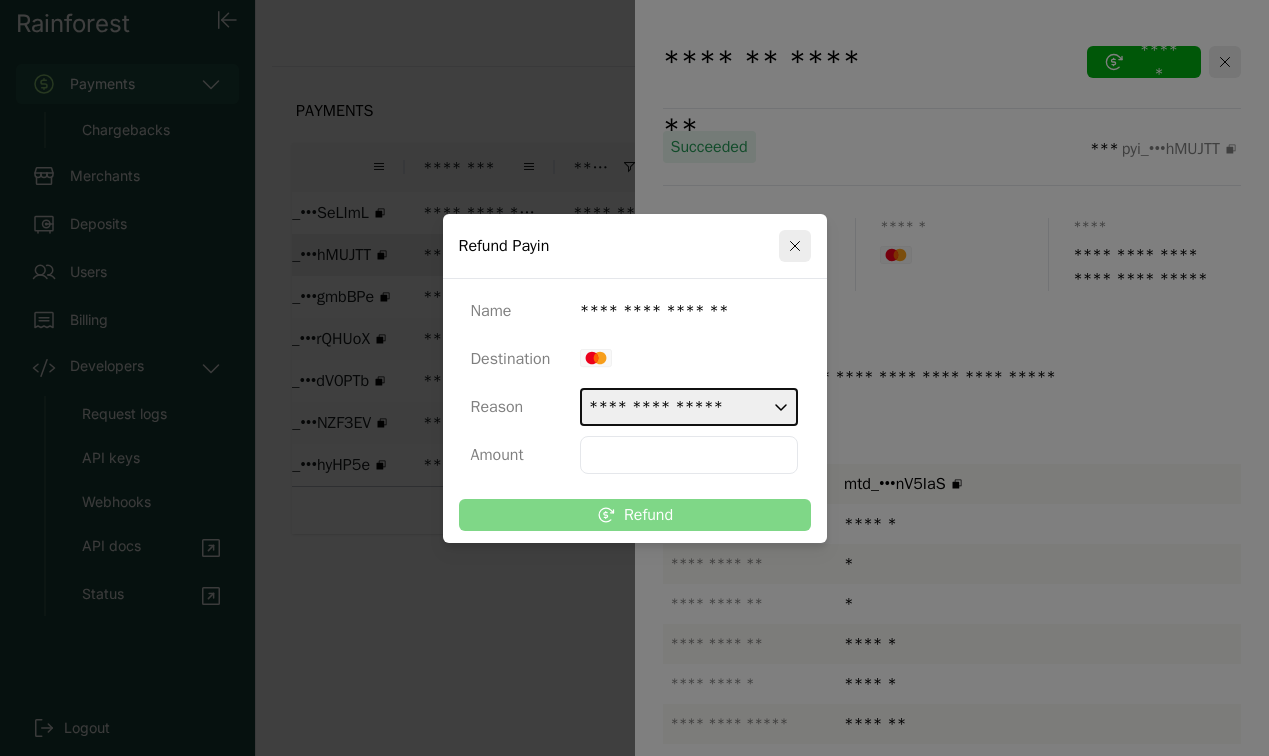 click on "**********" at bounding box center [689, 407] 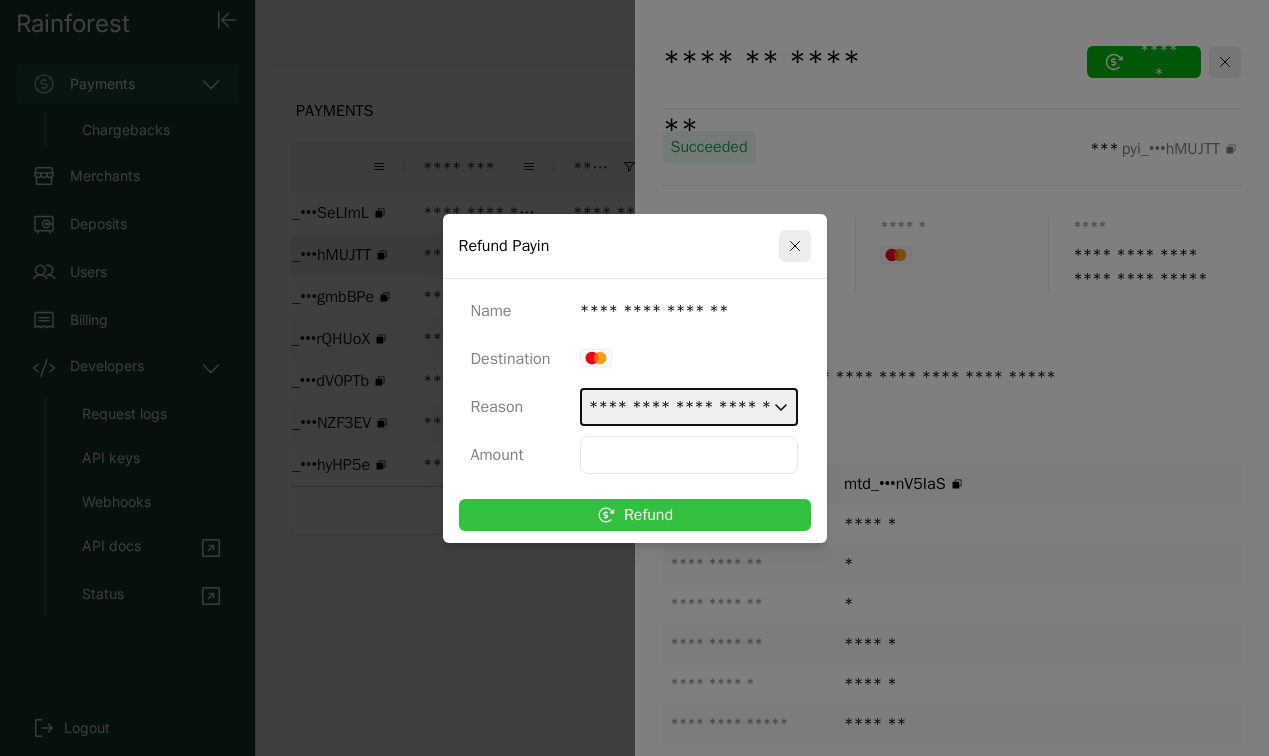 click on "Refund" at bounding box center (635, 515) 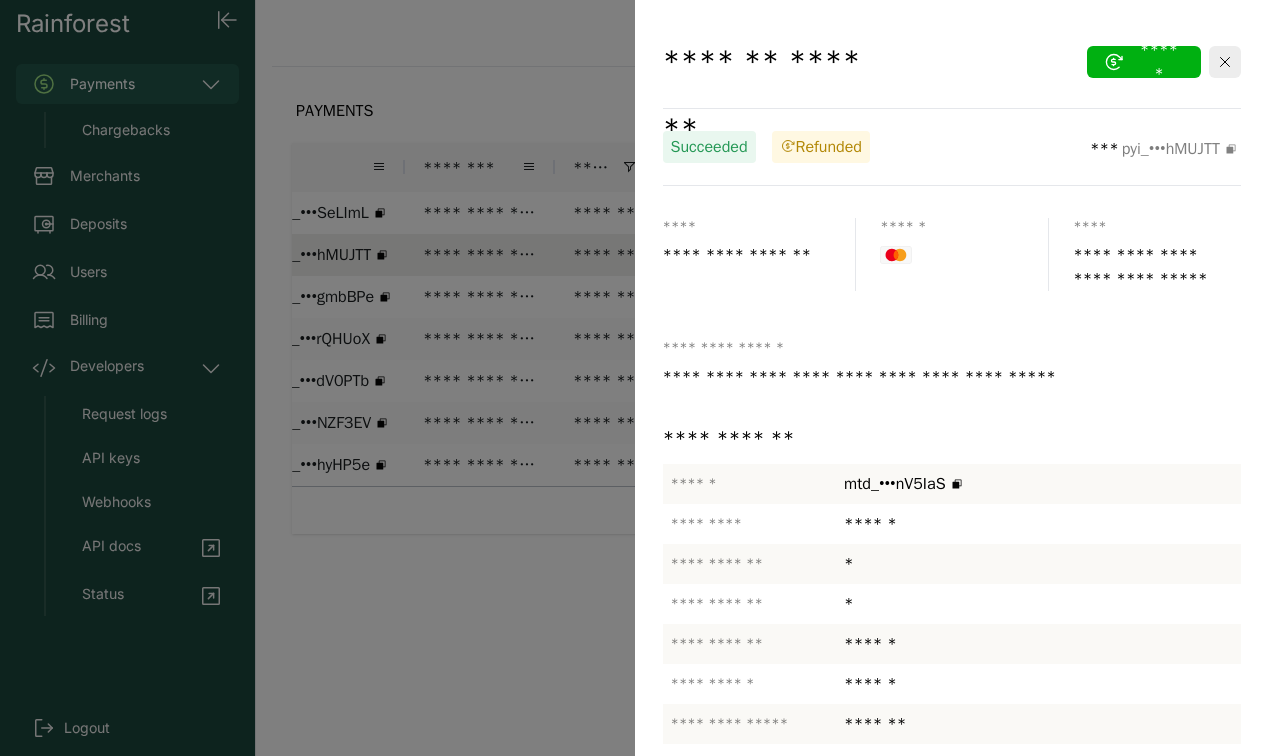 click at bounding box center [634, 378] 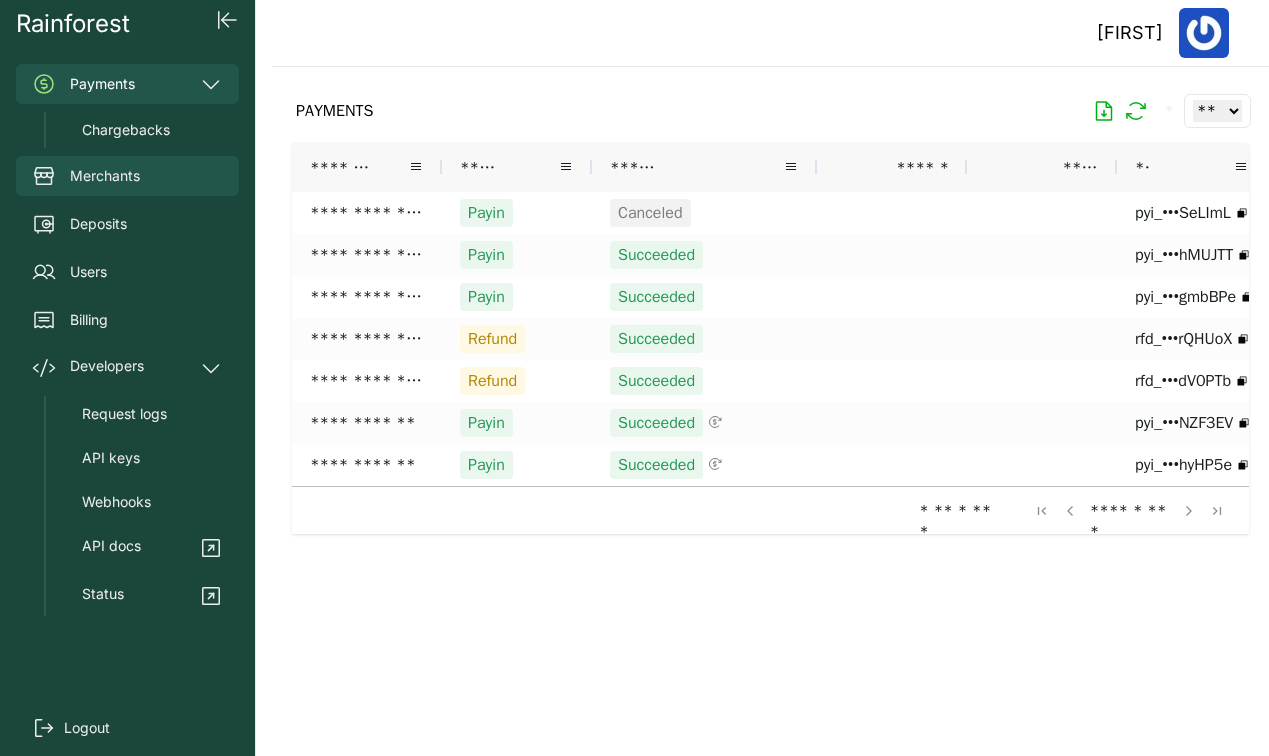 click on "Merchants" at bounding box center (105, 176) 